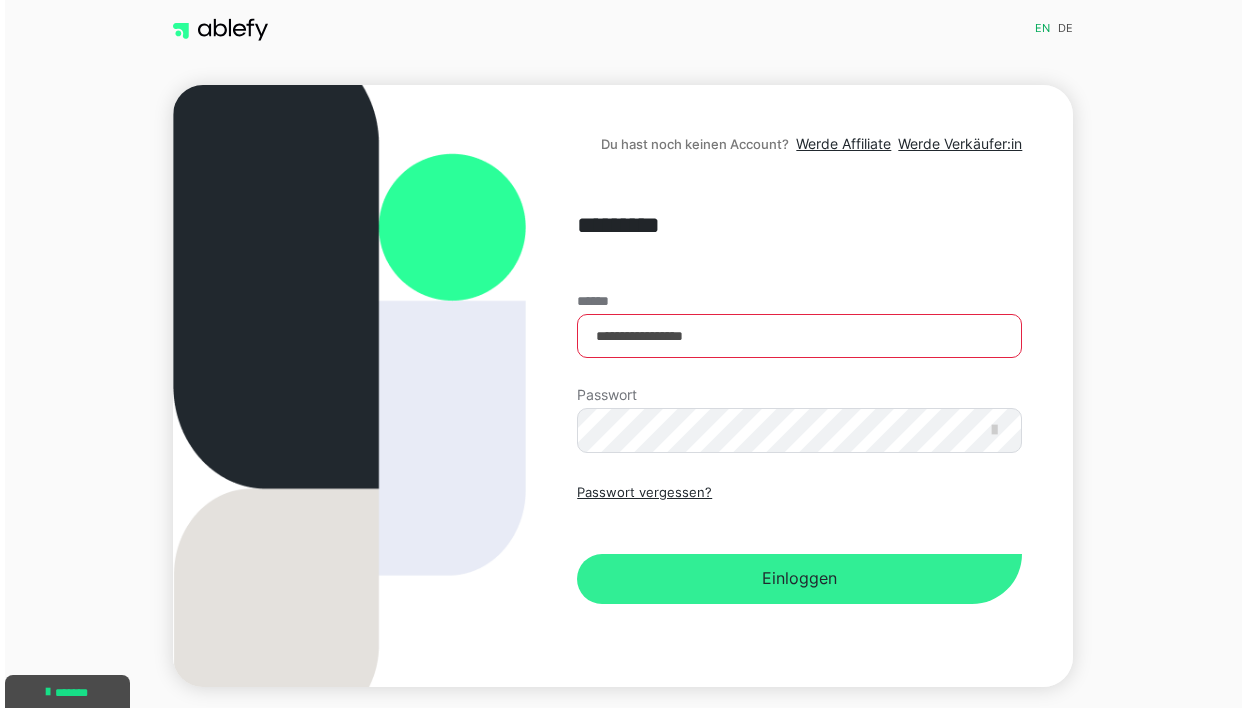 scroll, scrollTop: 0, scrollLeft: 0, axis: both 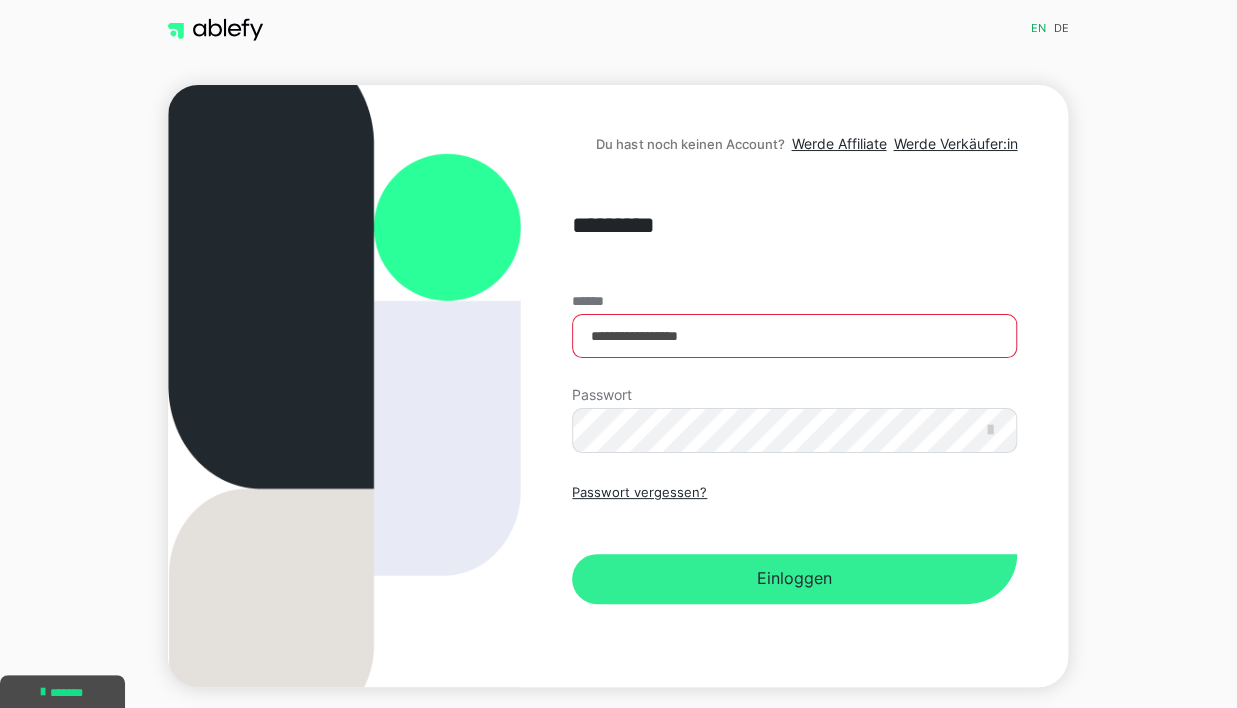 click on "Einloggen" at bounding box center [794, 579] 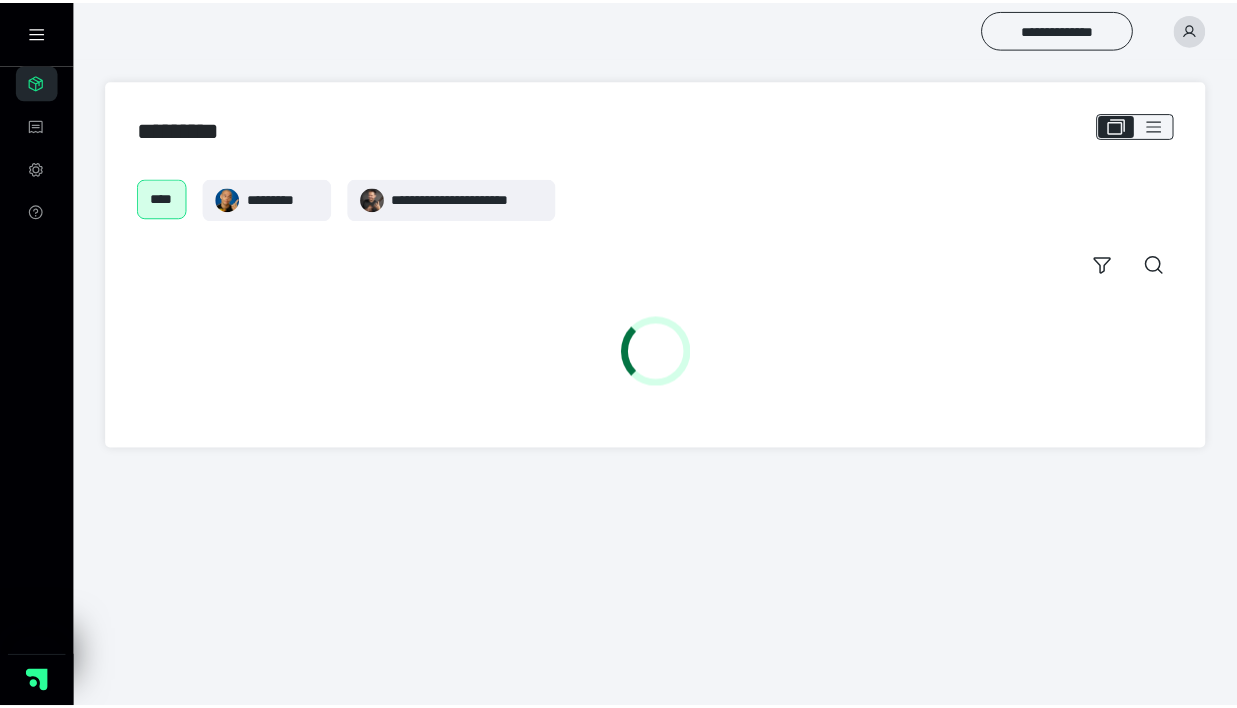 scroll, scrollTop: 0, scrollLeft: 0, axis: both 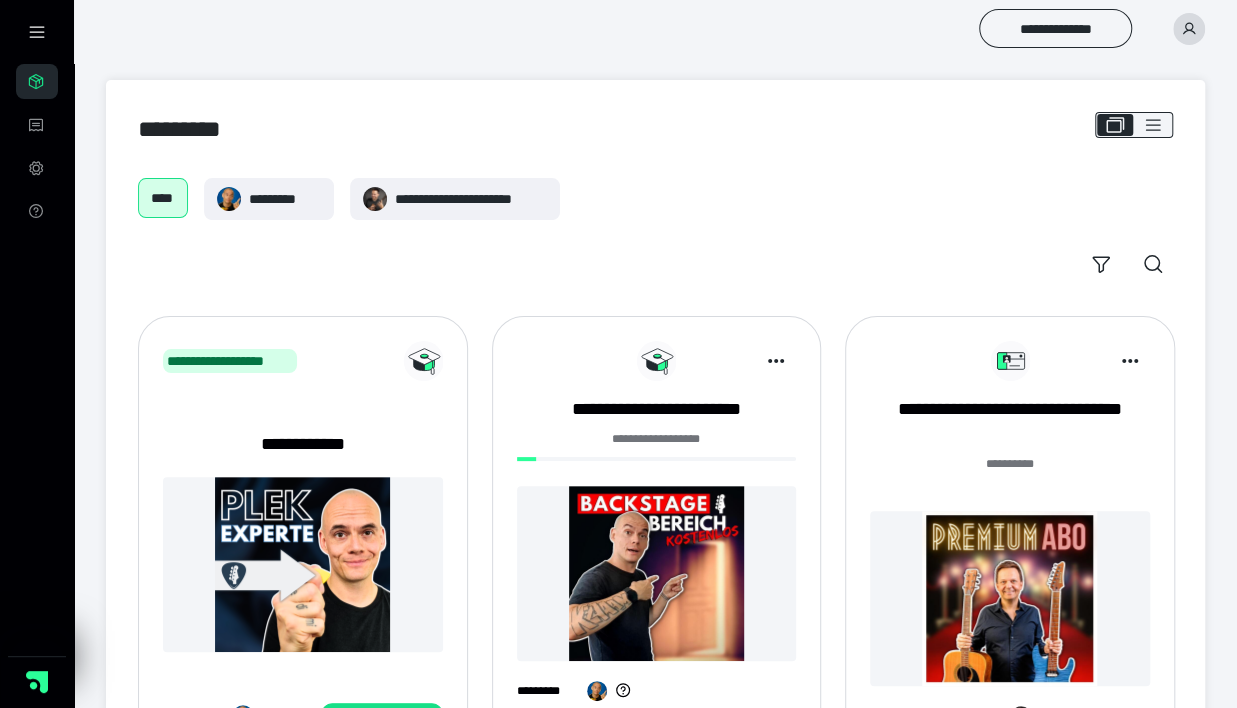 click at bounding box center (1010, 598) 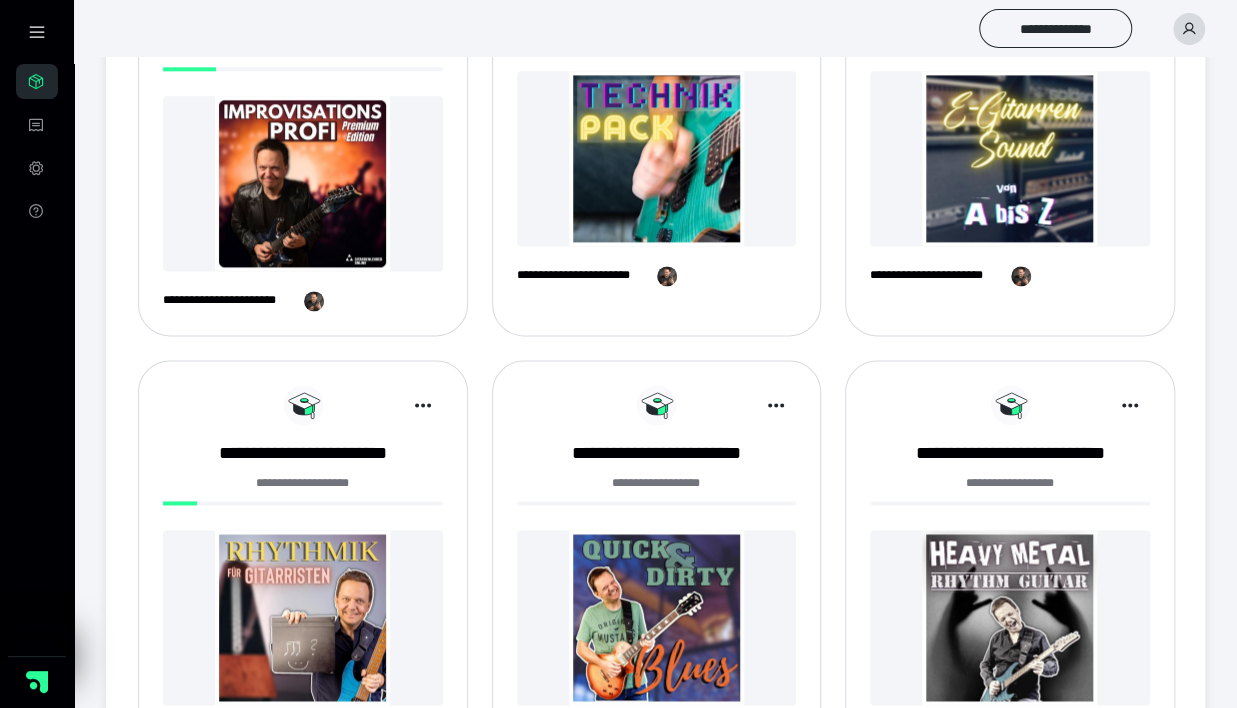 scroll, scrollTop: 1008, scrollLeft: 0, axis: vertical 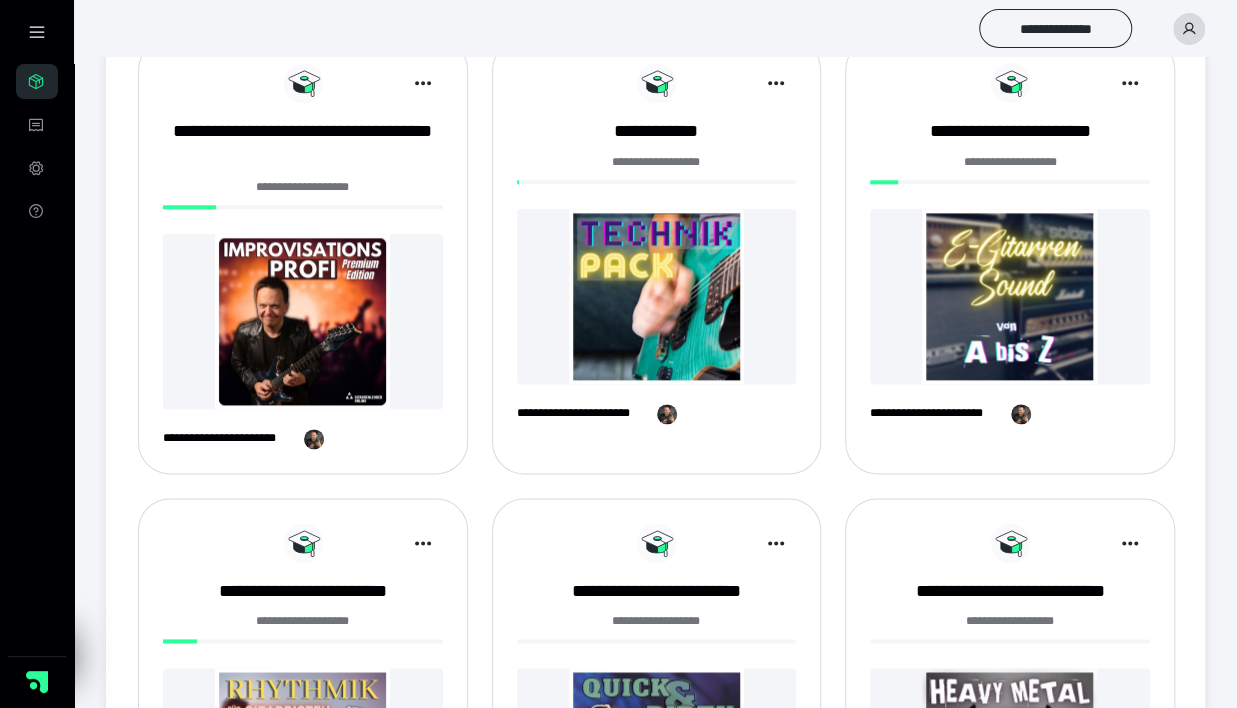 click at bounding box center [303, 321] 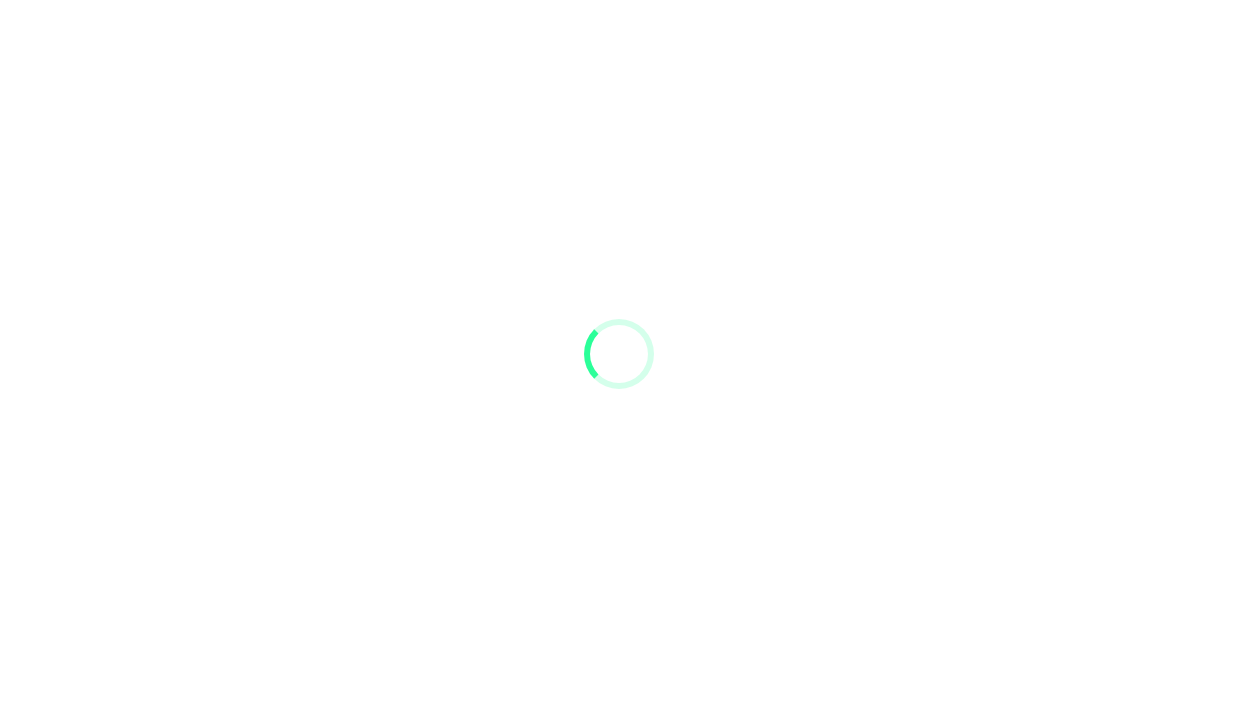 scroll, scrollTop: 0, scrollLeft: 0, axis: both 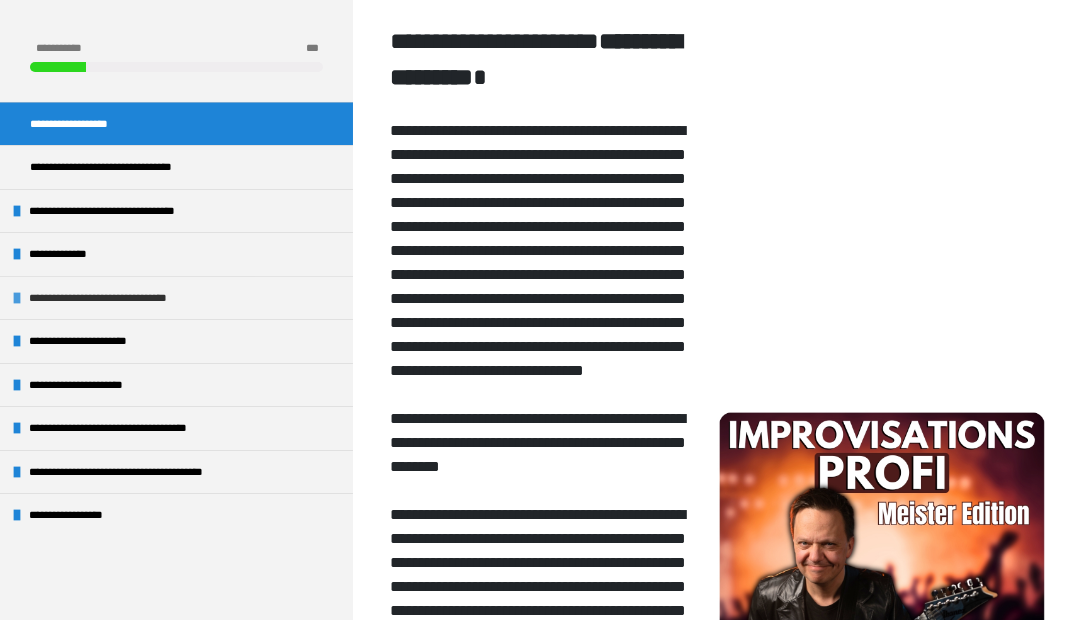 click on "**********" at bounding box center [127, 298] 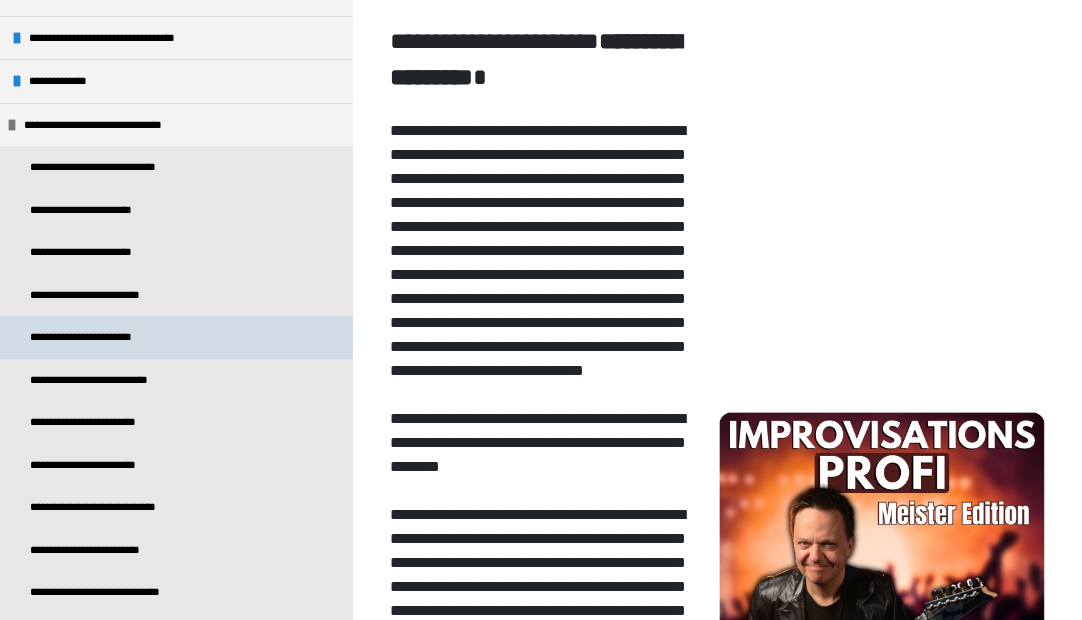 scroll, scrollTop: 277, scrollLeft: 0, axis: vertical 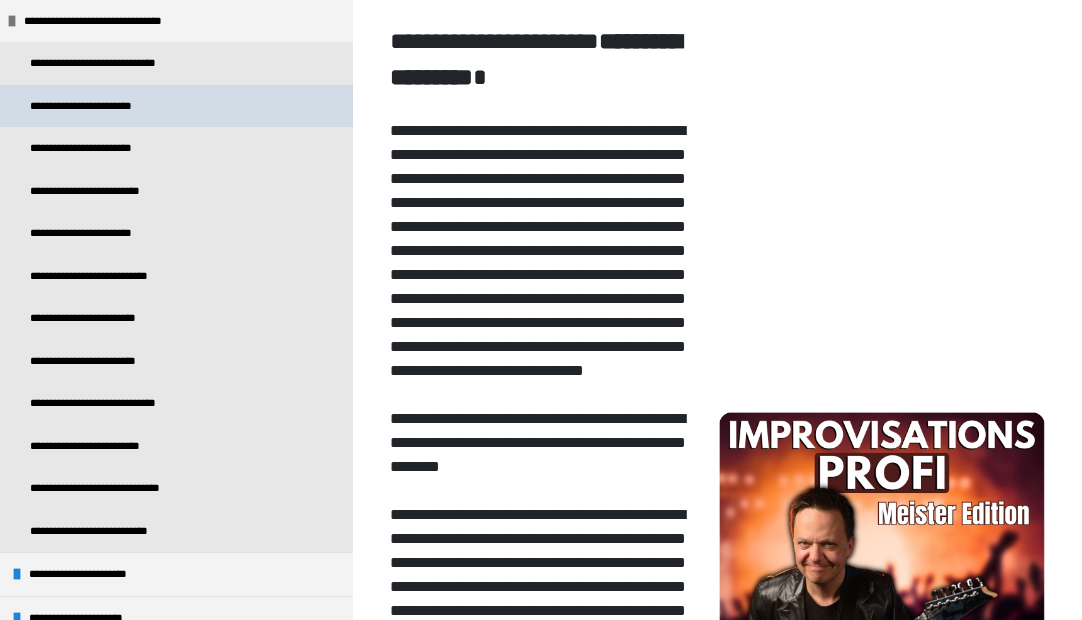 click on "**********" at bounding box center [97, 106] 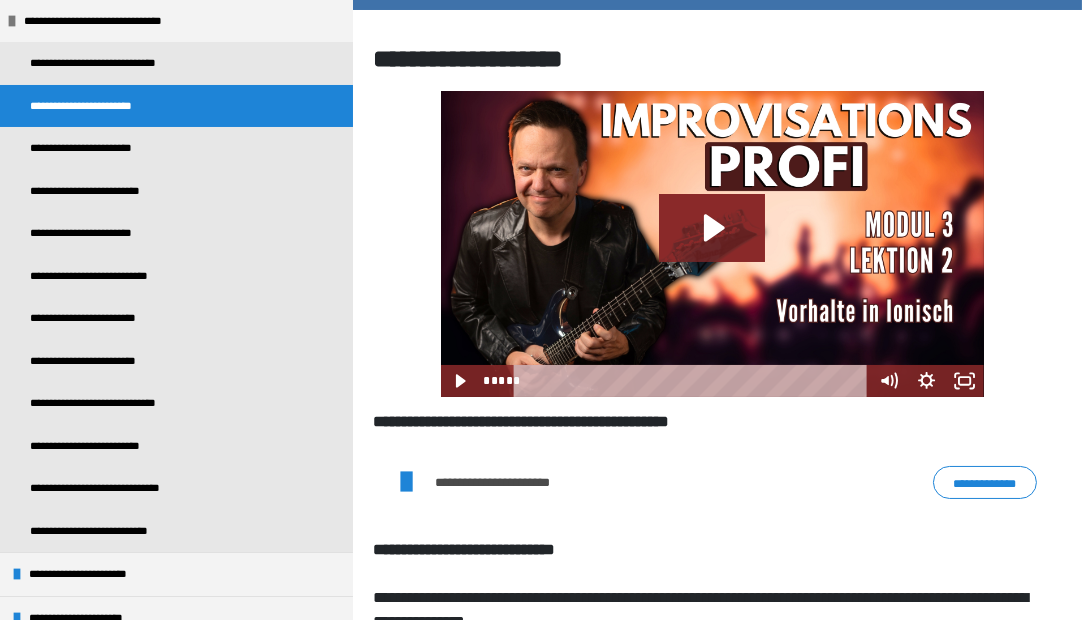 click on "**********" at bounding box center [985, 482] 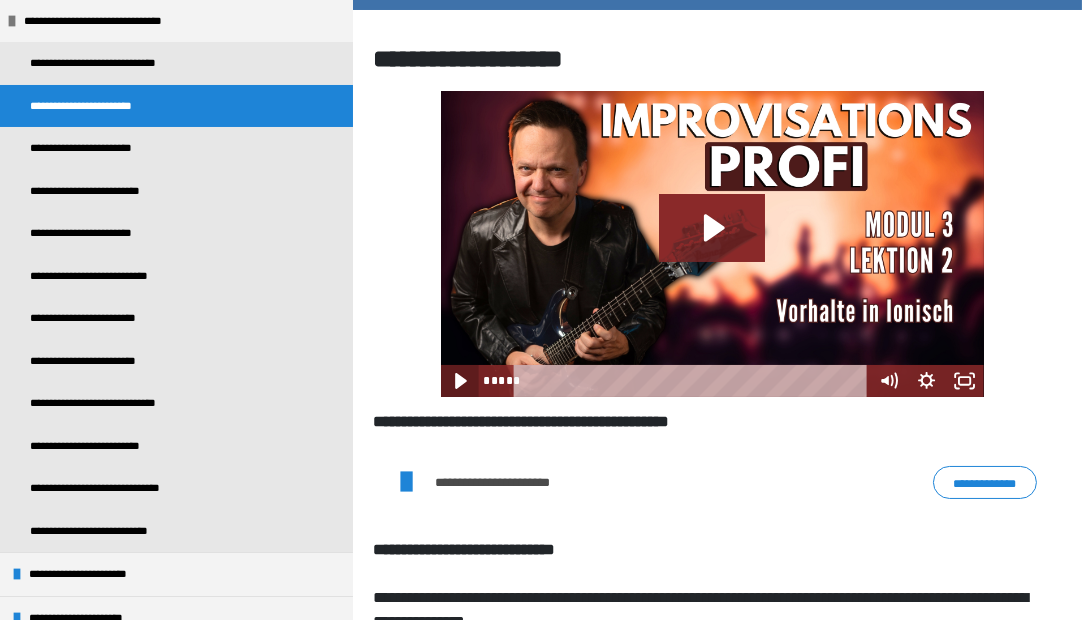click 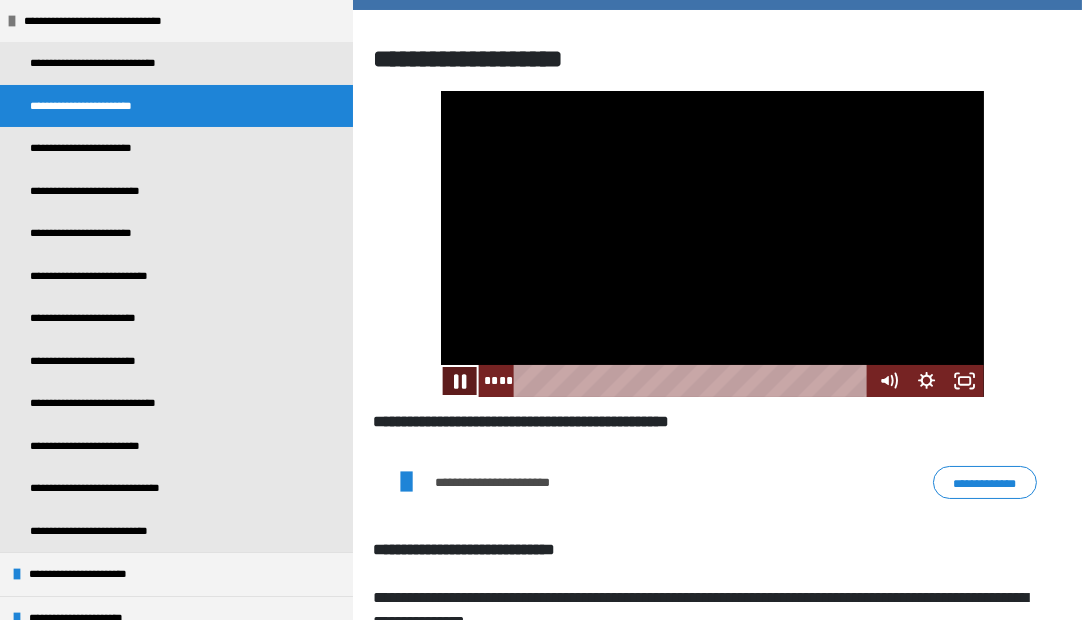 click 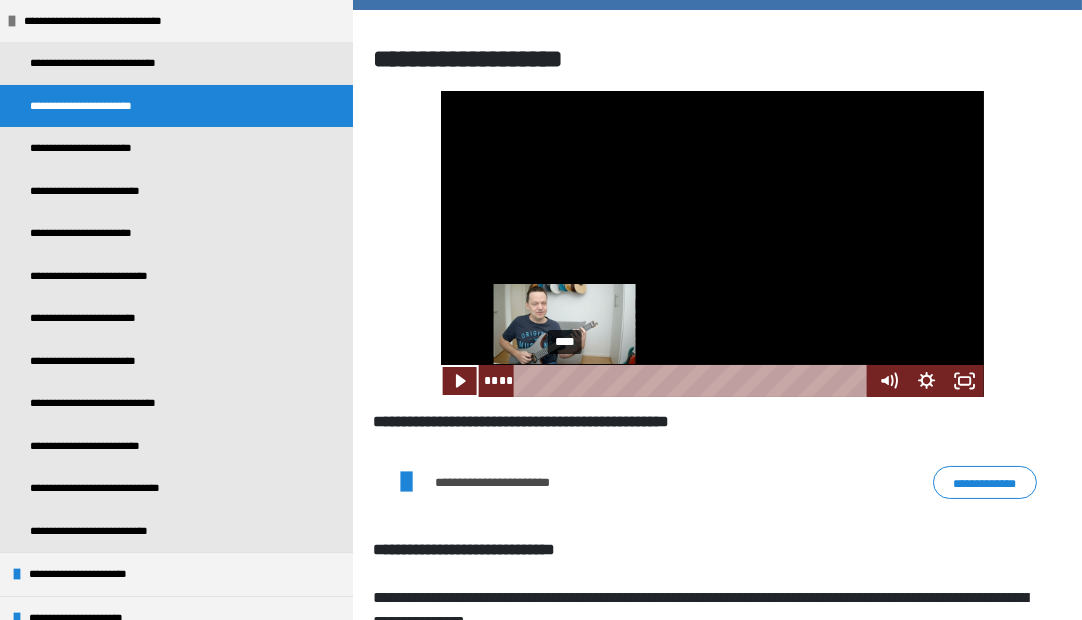 click on "****" at bounding box center (694, 381) 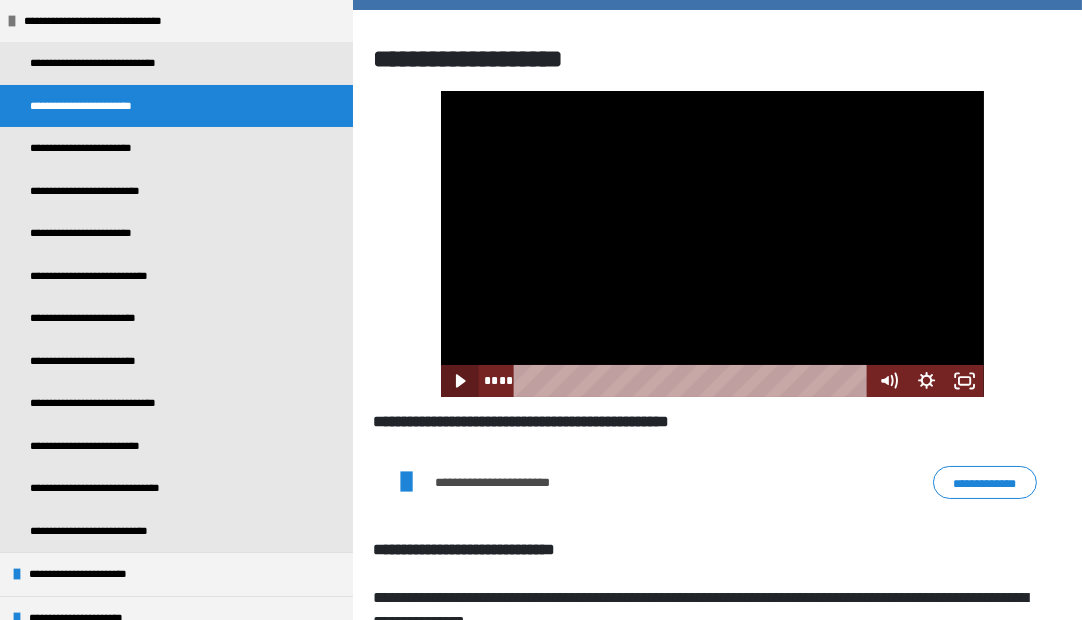 click 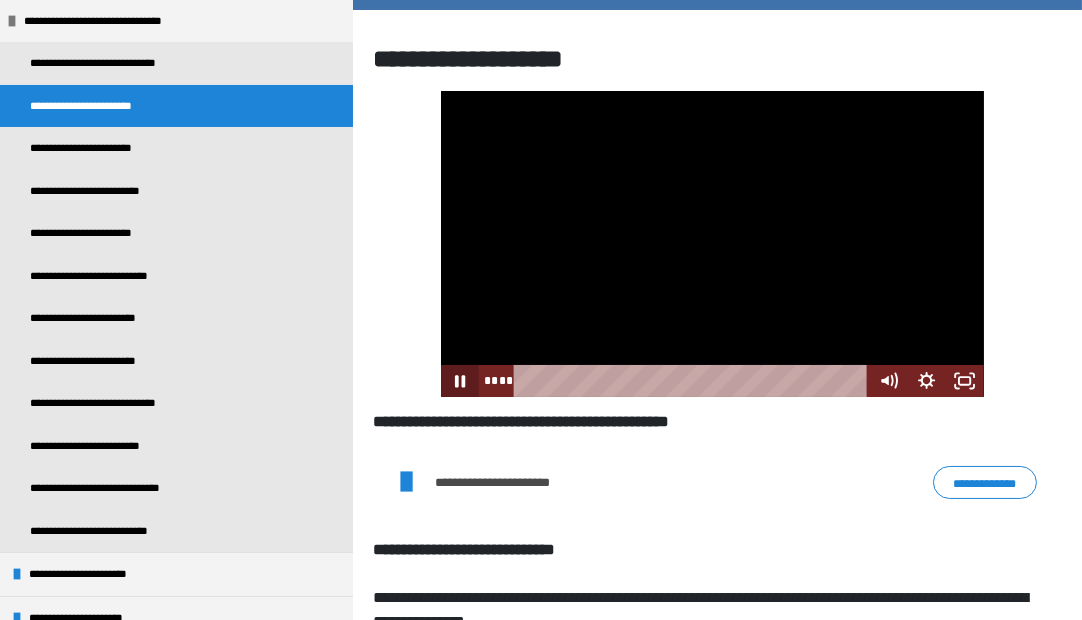 click 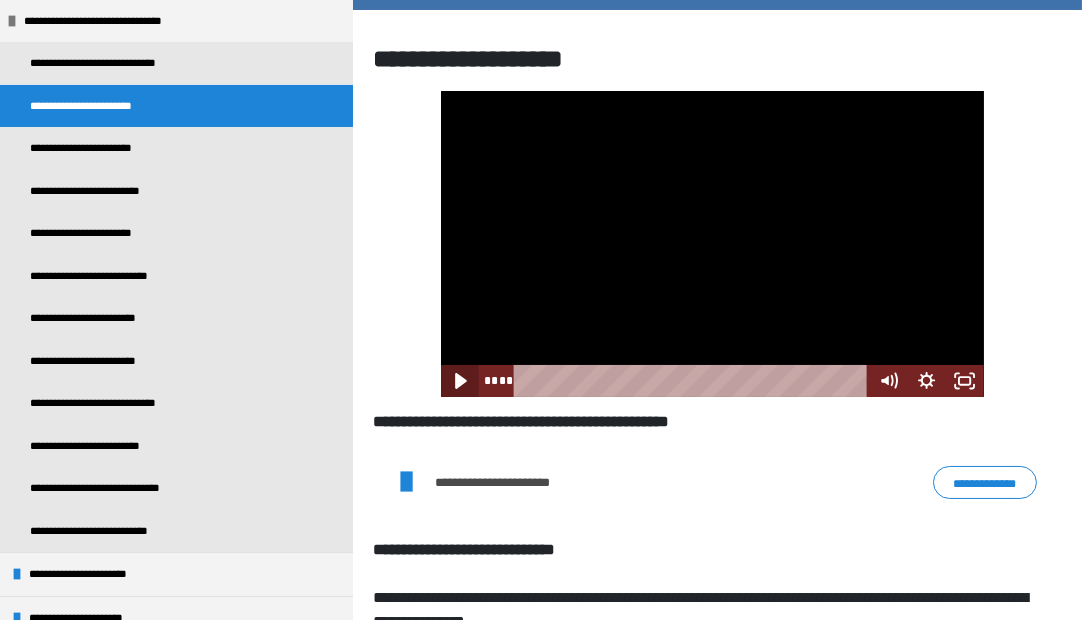 click 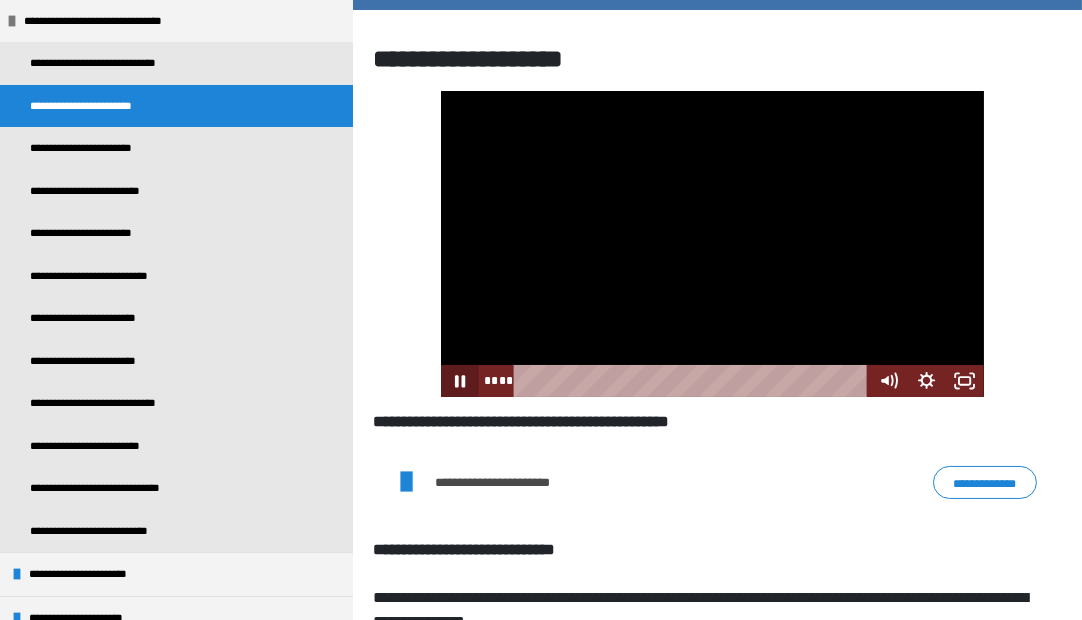 click 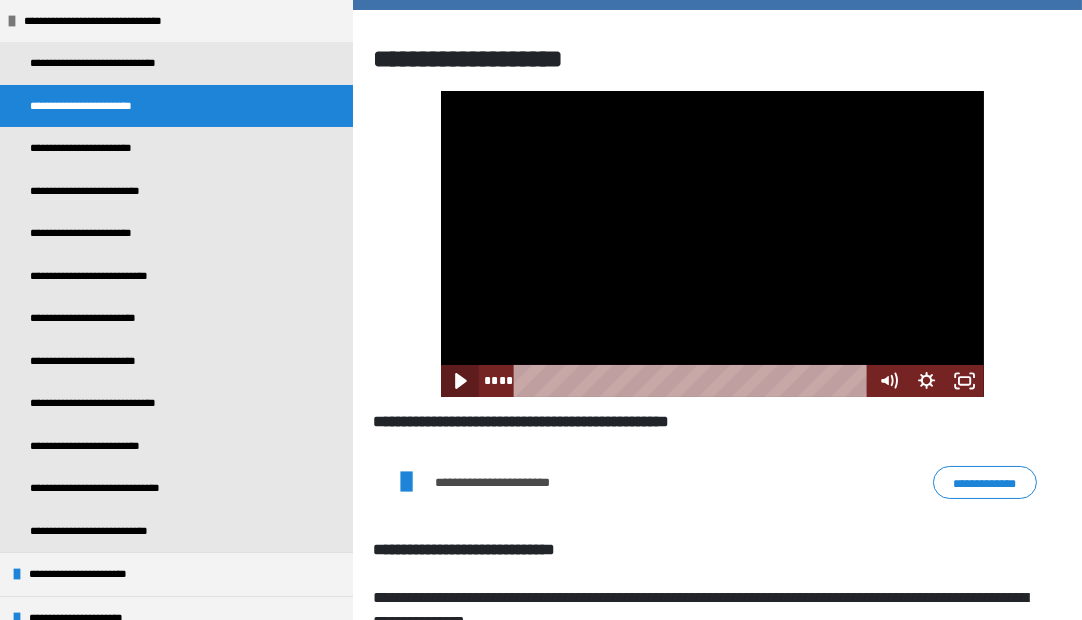 click 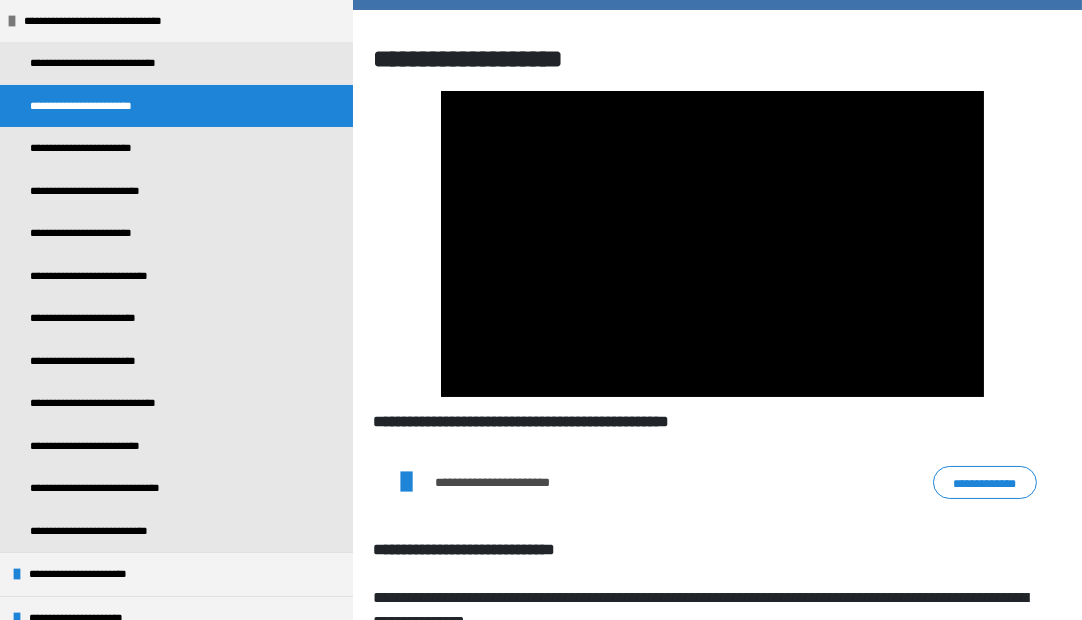 click on "**********" at bounding box center [631, 482] 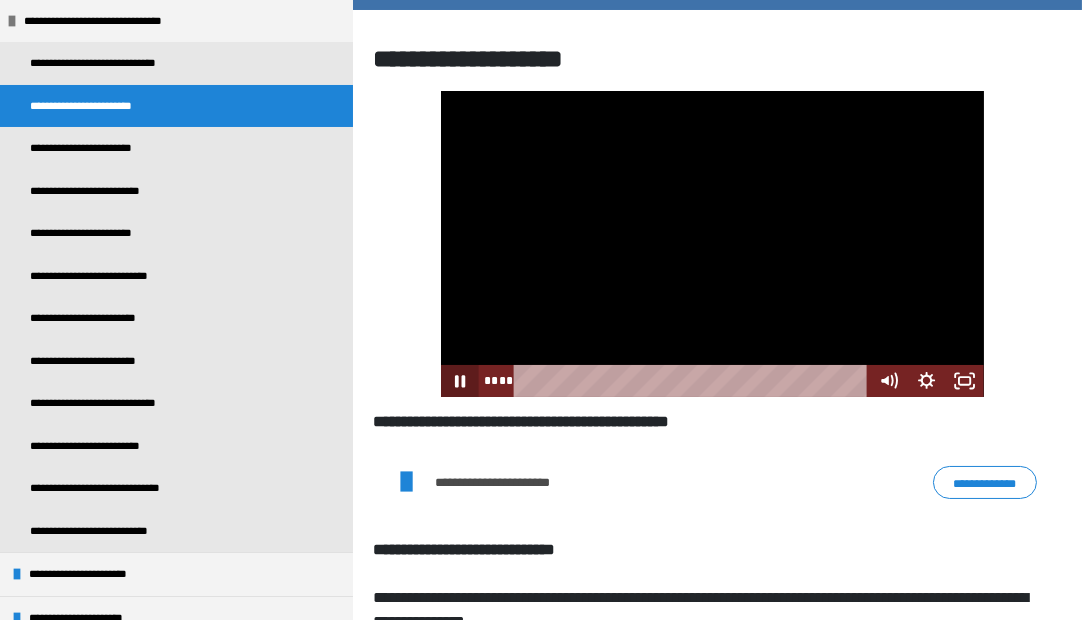 click 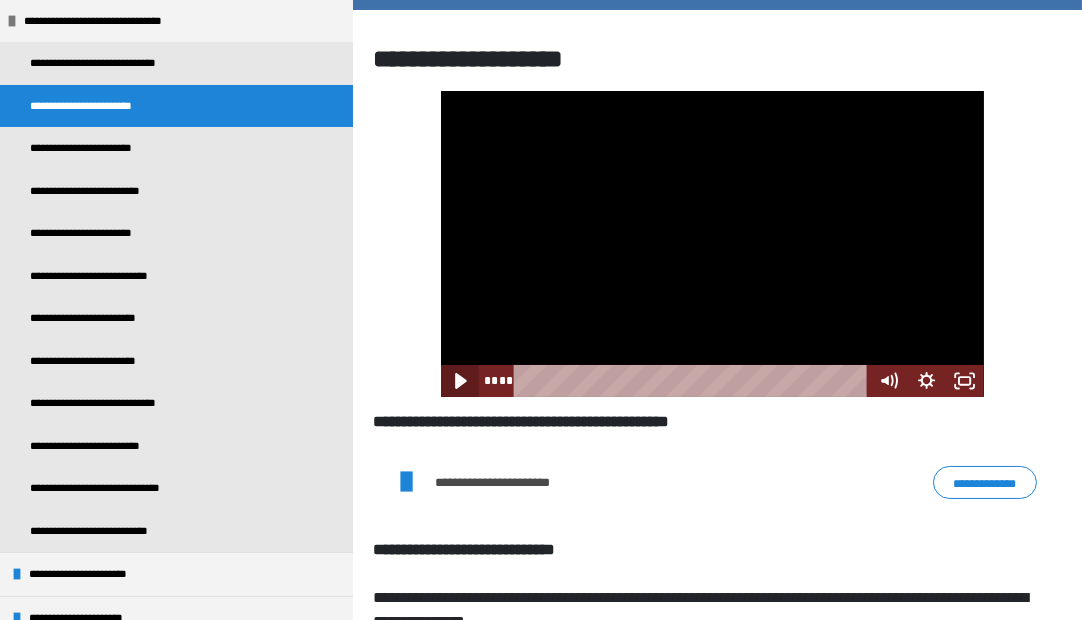click 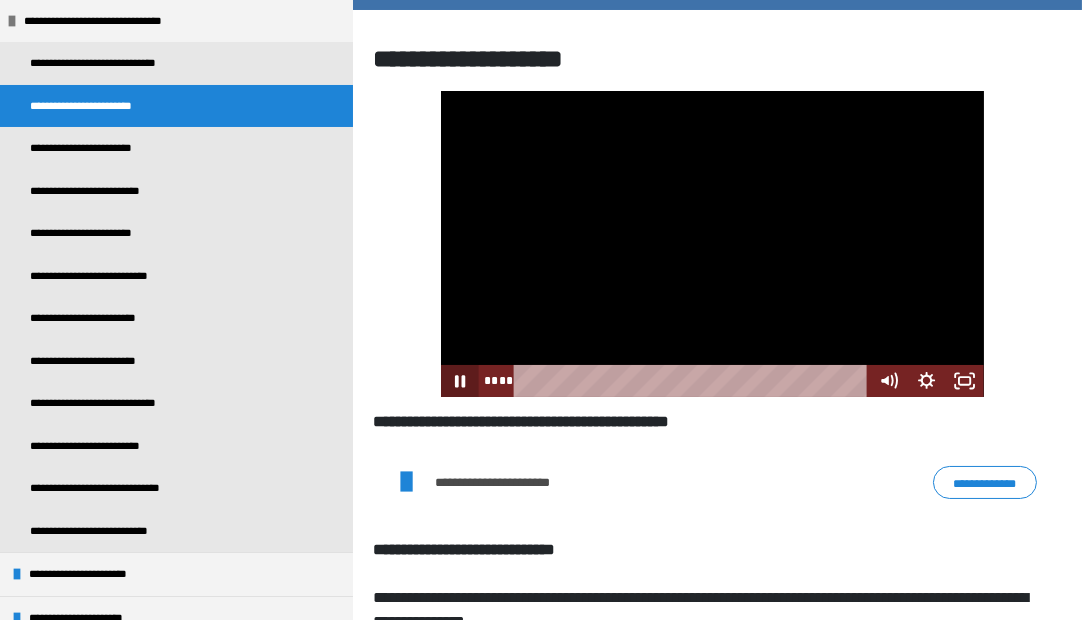 click 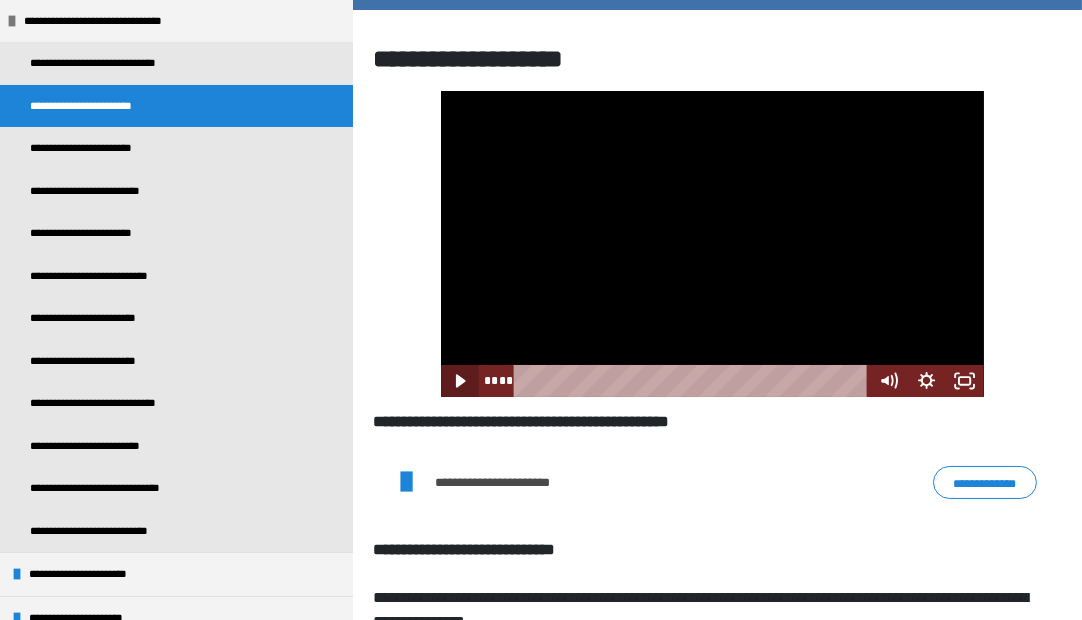 click 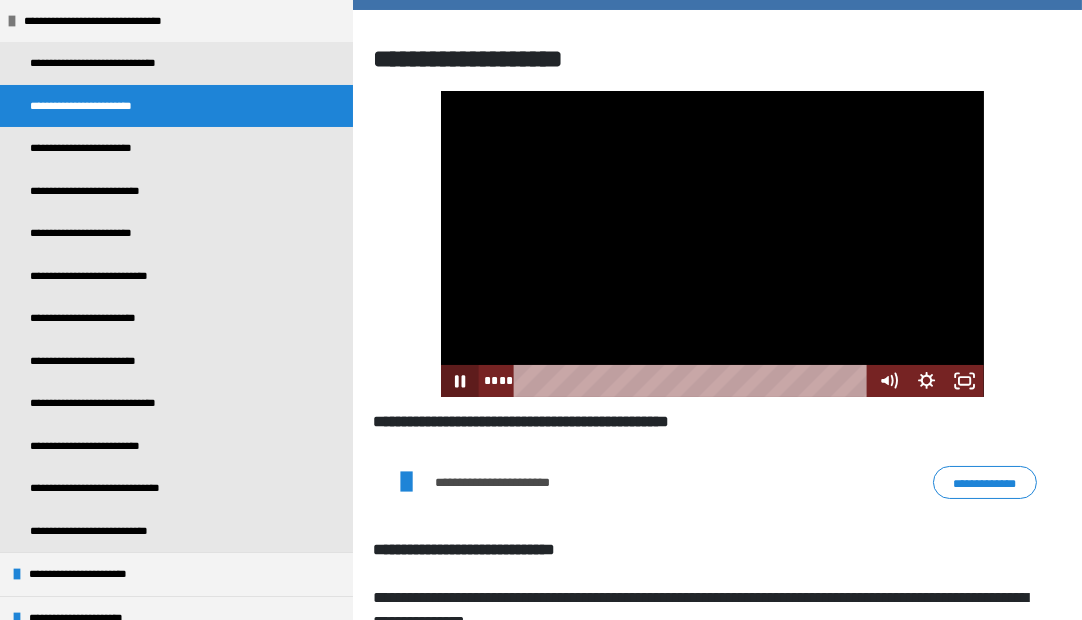click 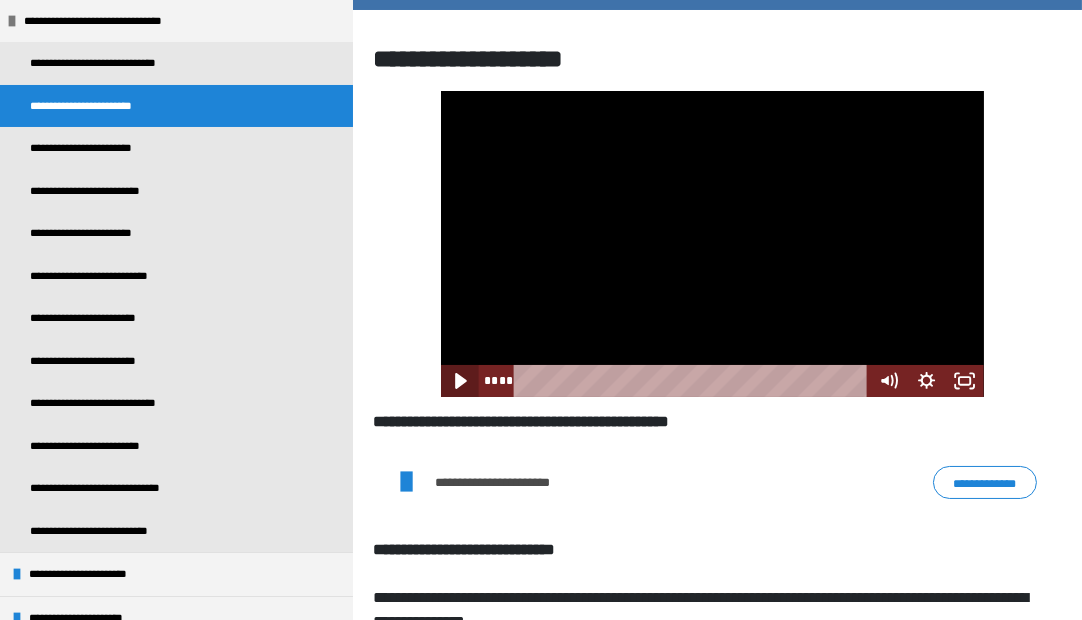 click 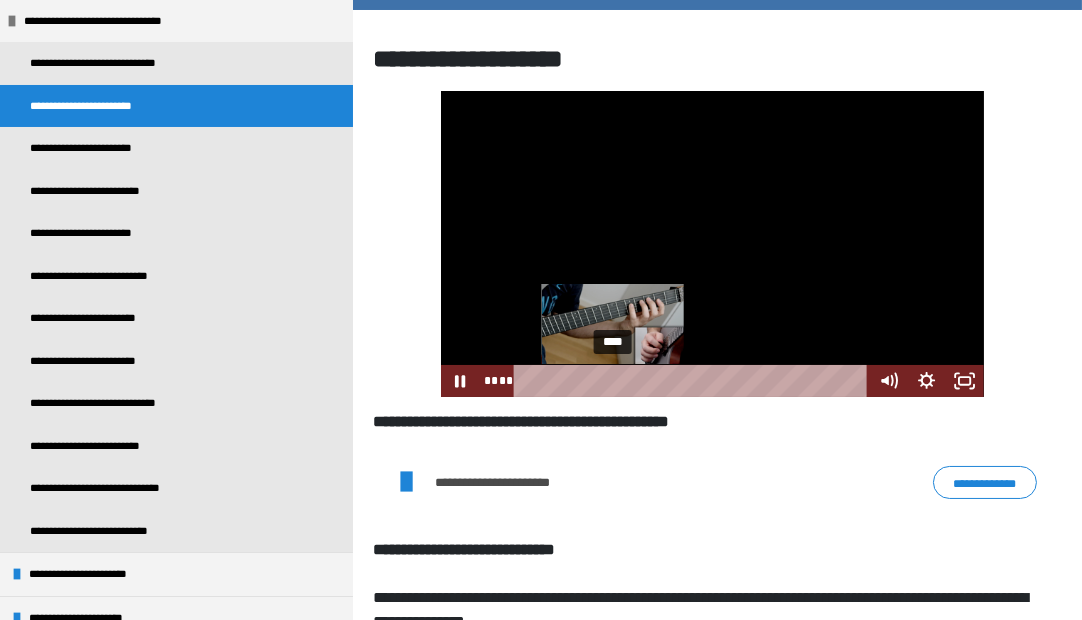 click at bounding box center [609, 380] 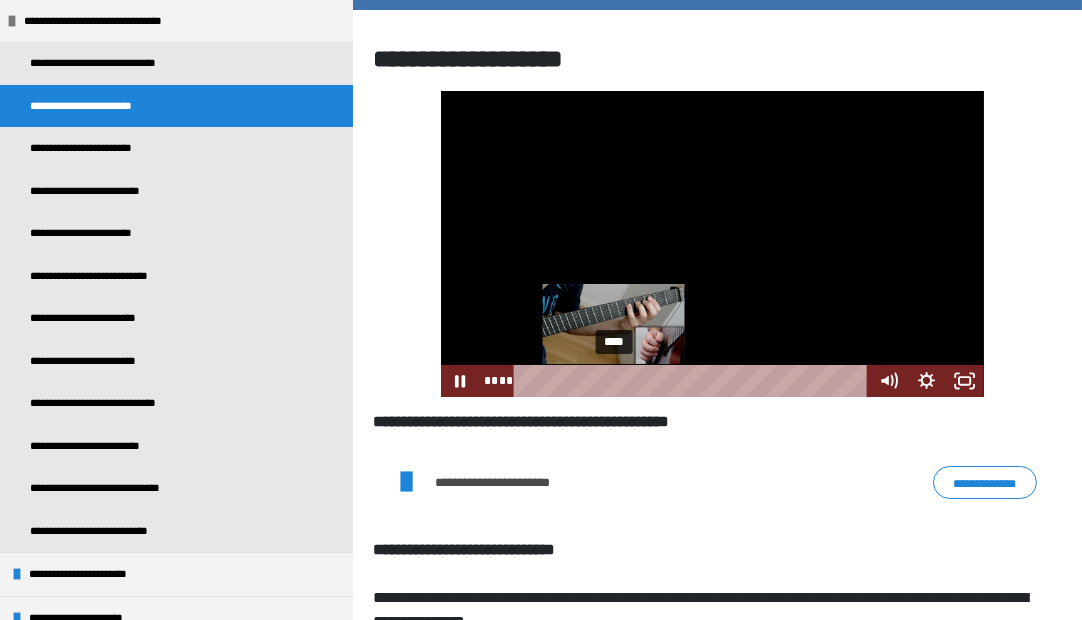 click at bounding box center (614, 380) 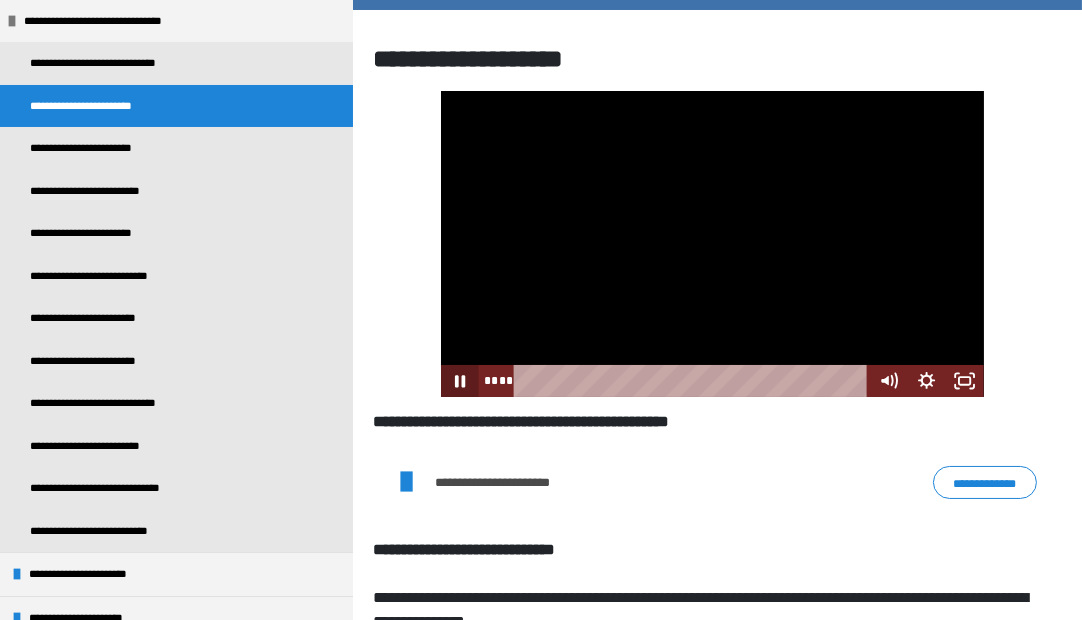 click 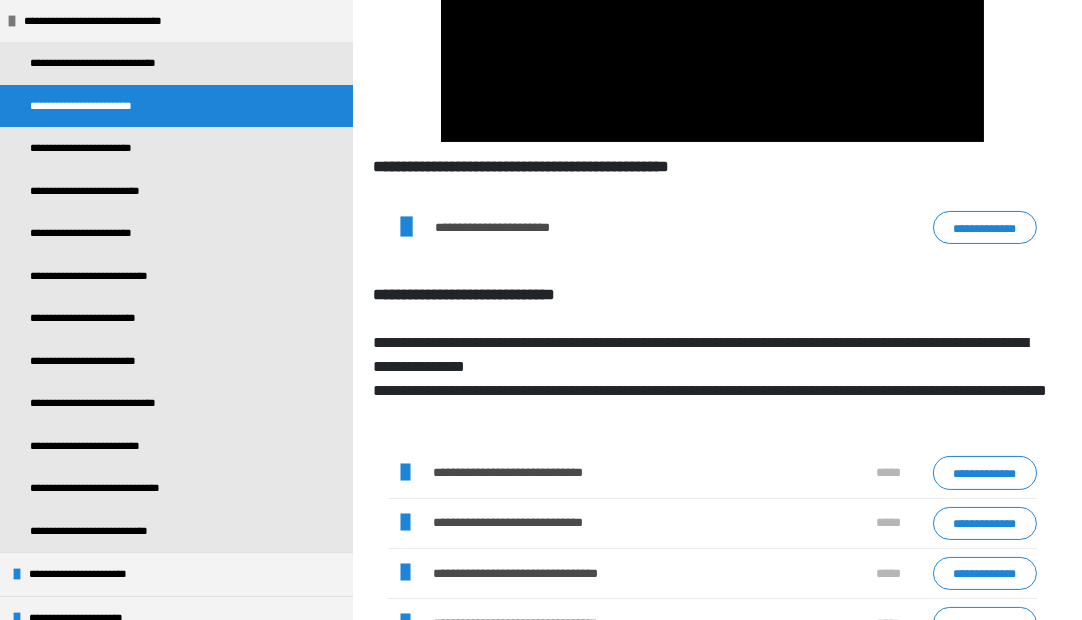scroll, scrollTop: 662, scrollLeft: 0, axis: vertical 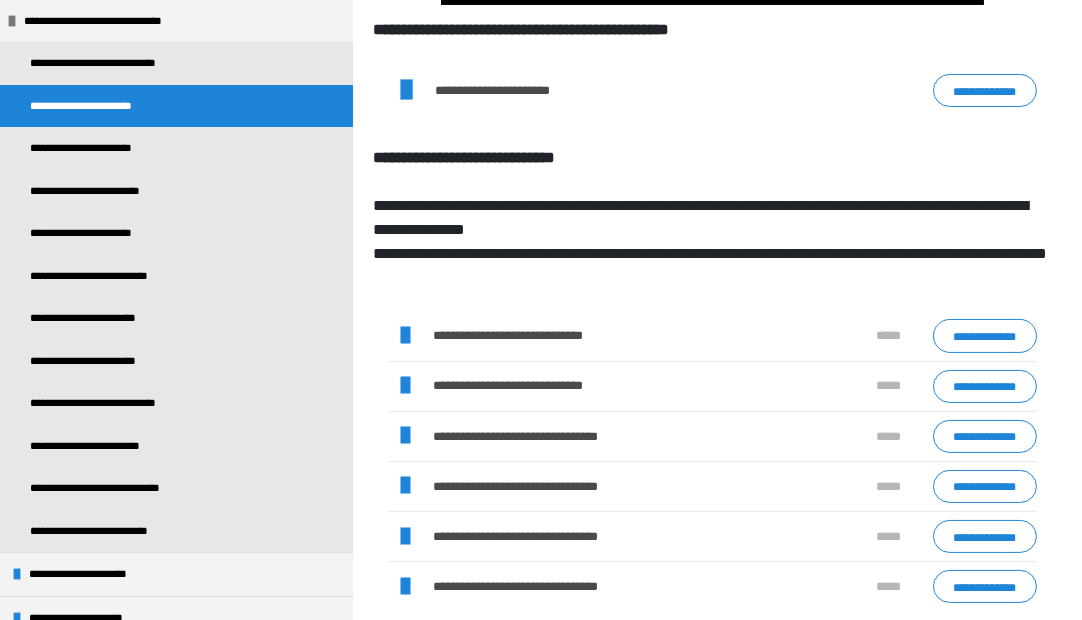 click at bounding box center [405, 386] 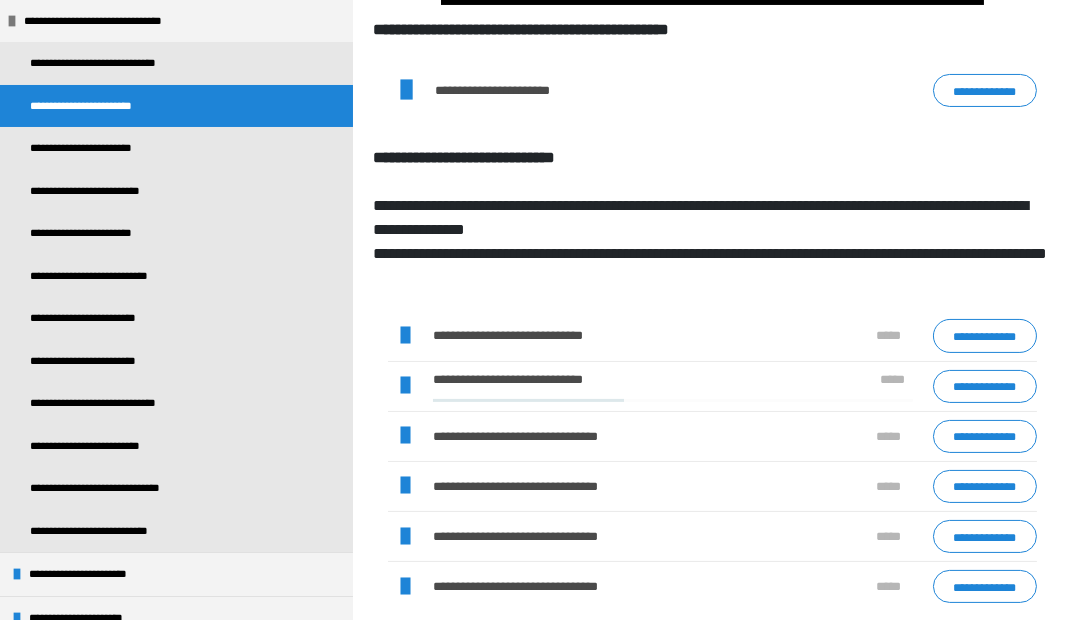 click at bounding box center (405, 386) 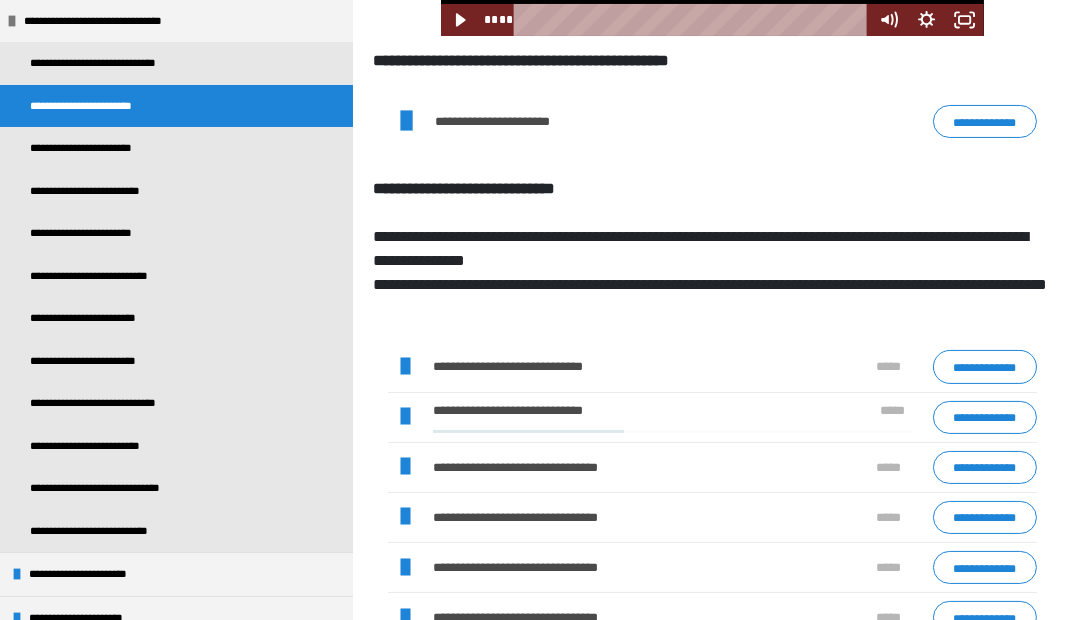 scroll, scrollTop: 629, scrollLeft: 0, axis: vertical 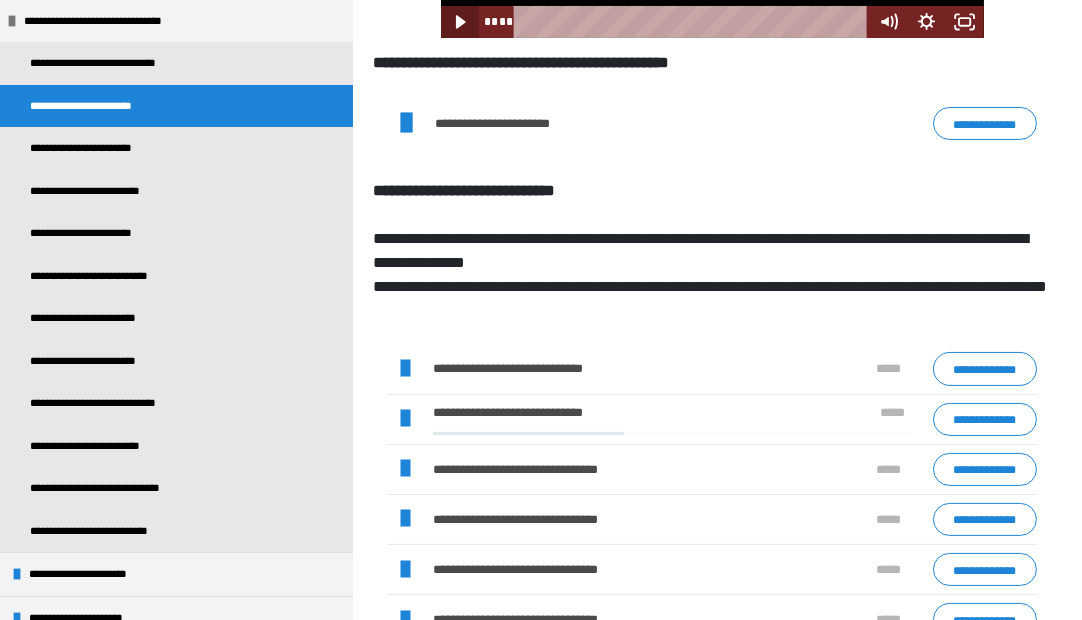 click 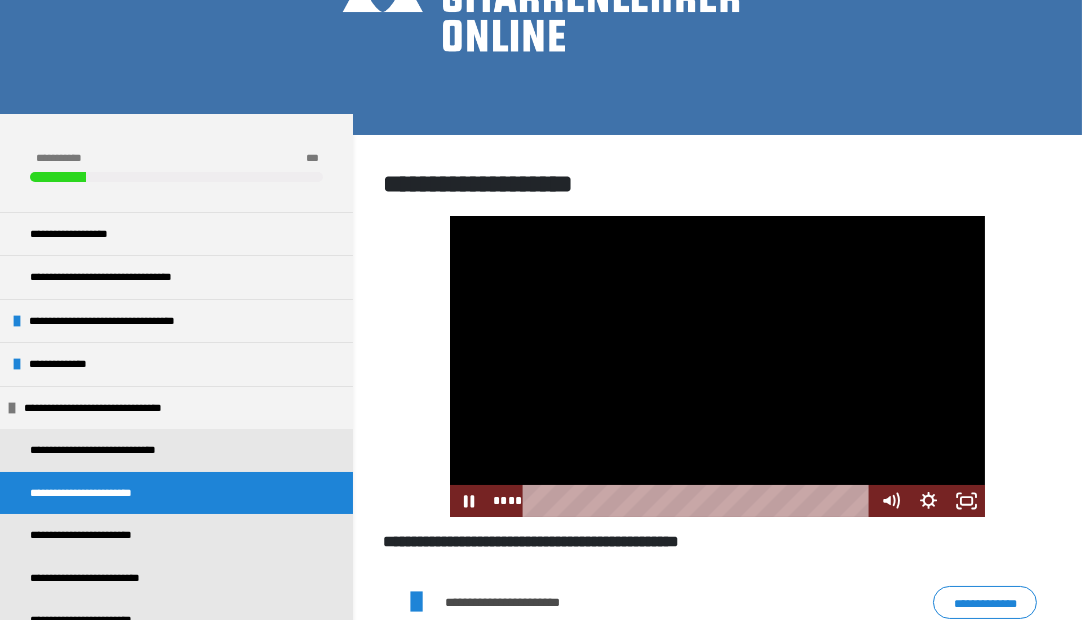scroll, scrollTop: 139, scrollLeft: 0, axis: vertical 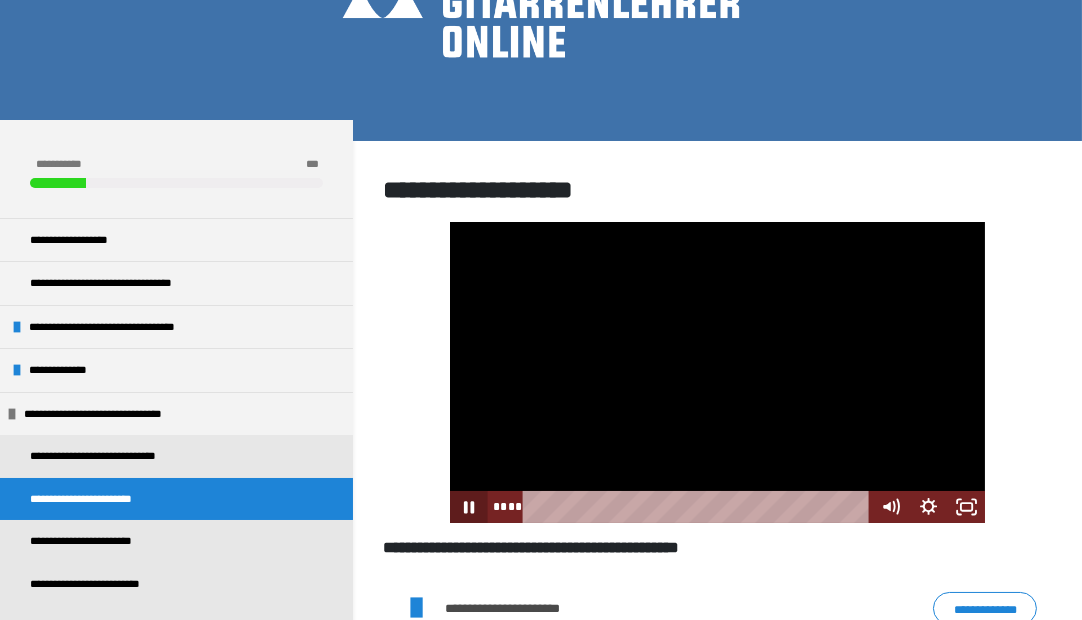 click 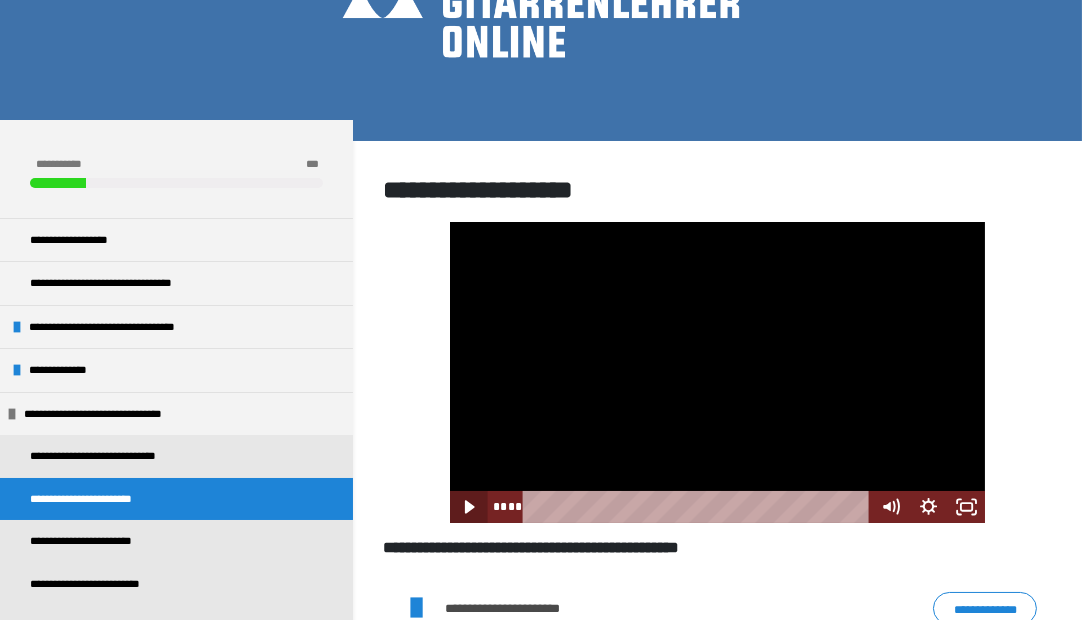 click 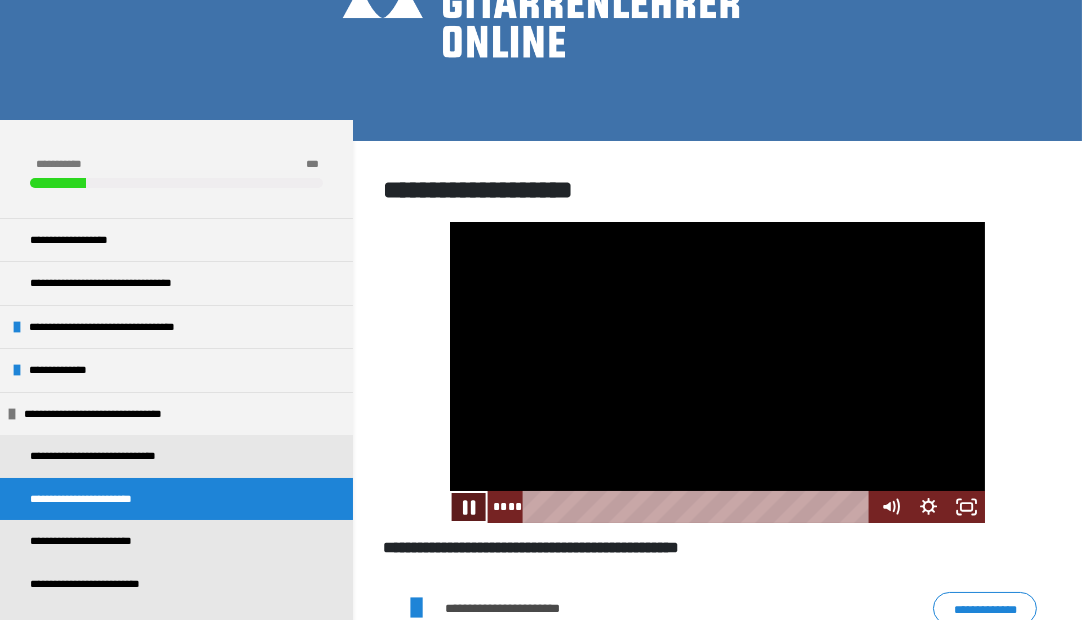 click 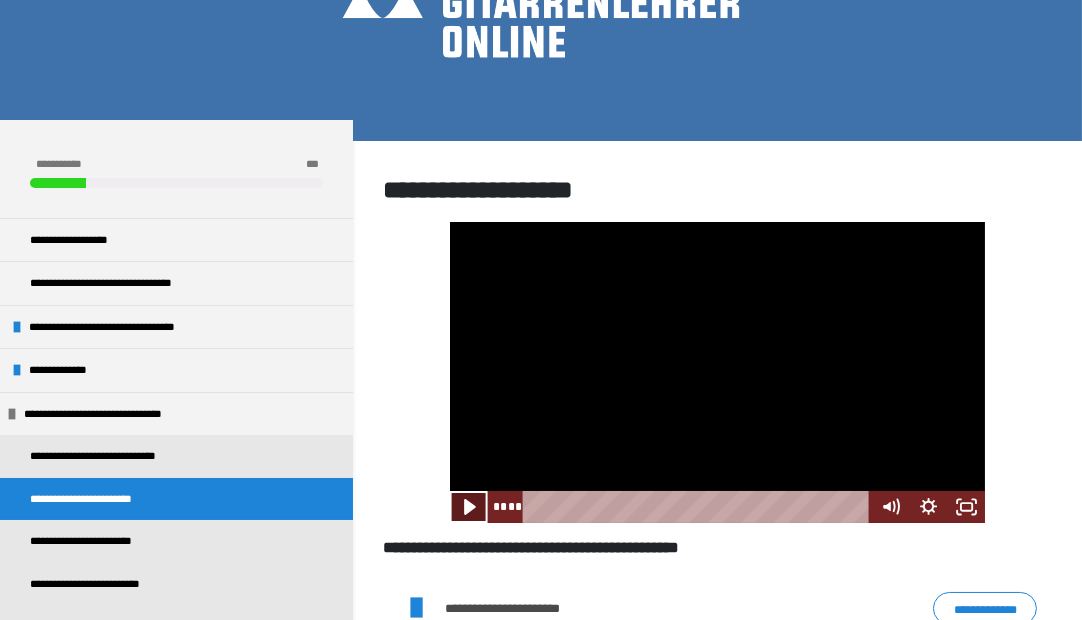 click 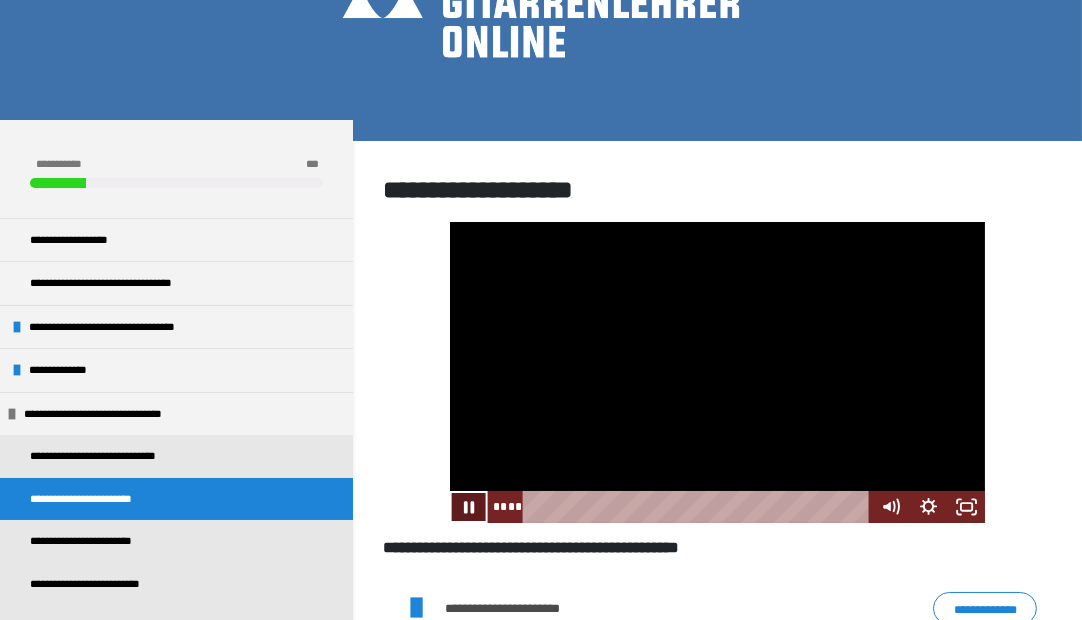 click 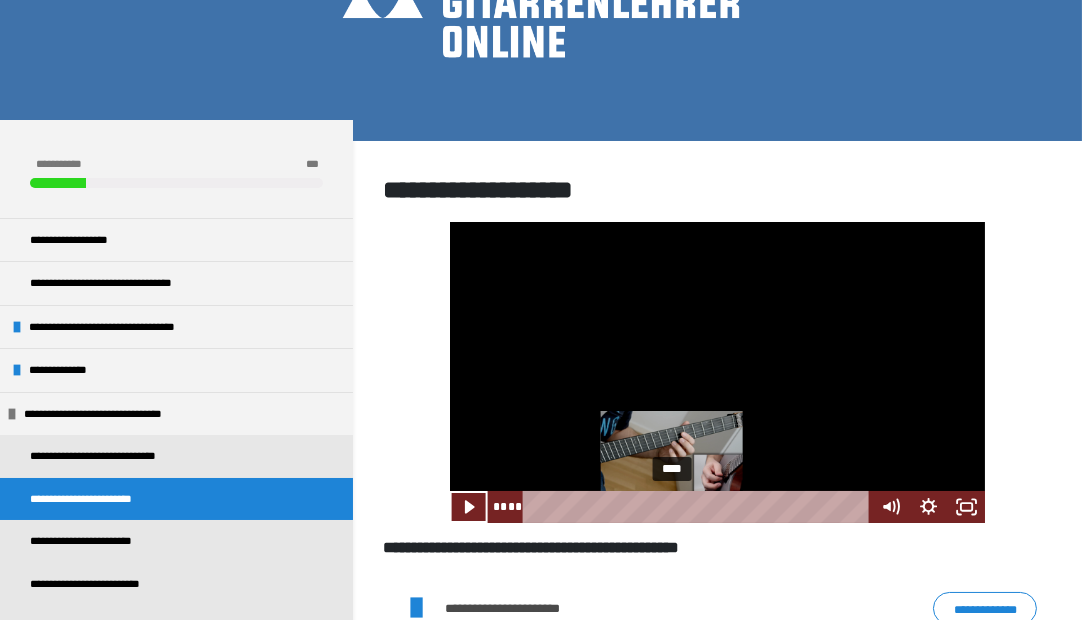 click on "****" at bounding box center (699, 507) 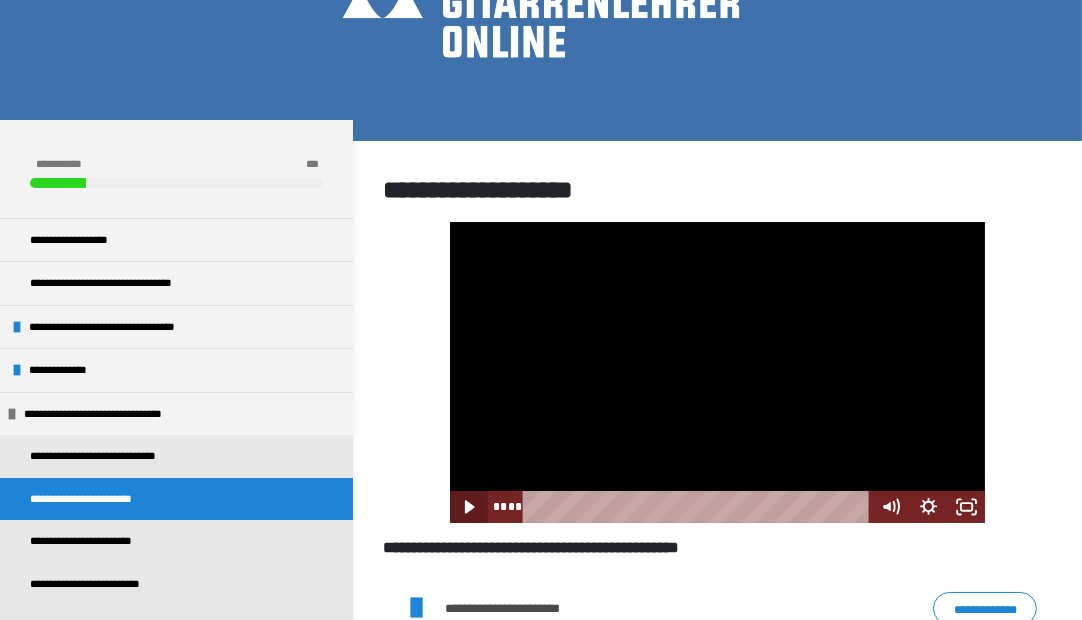 click 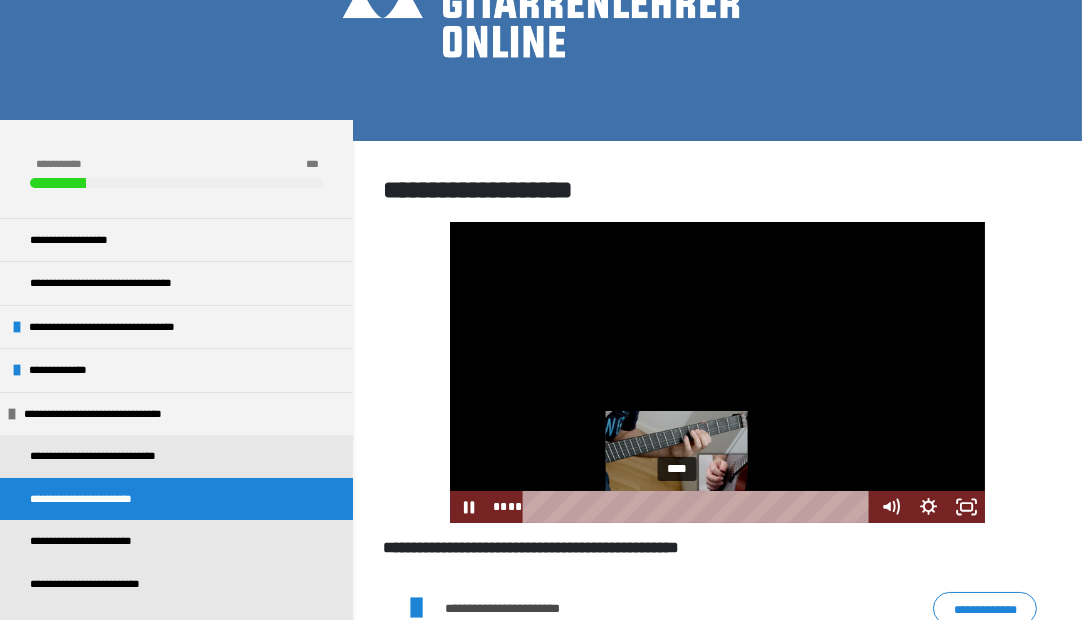 click at bounding box center (676, 507) 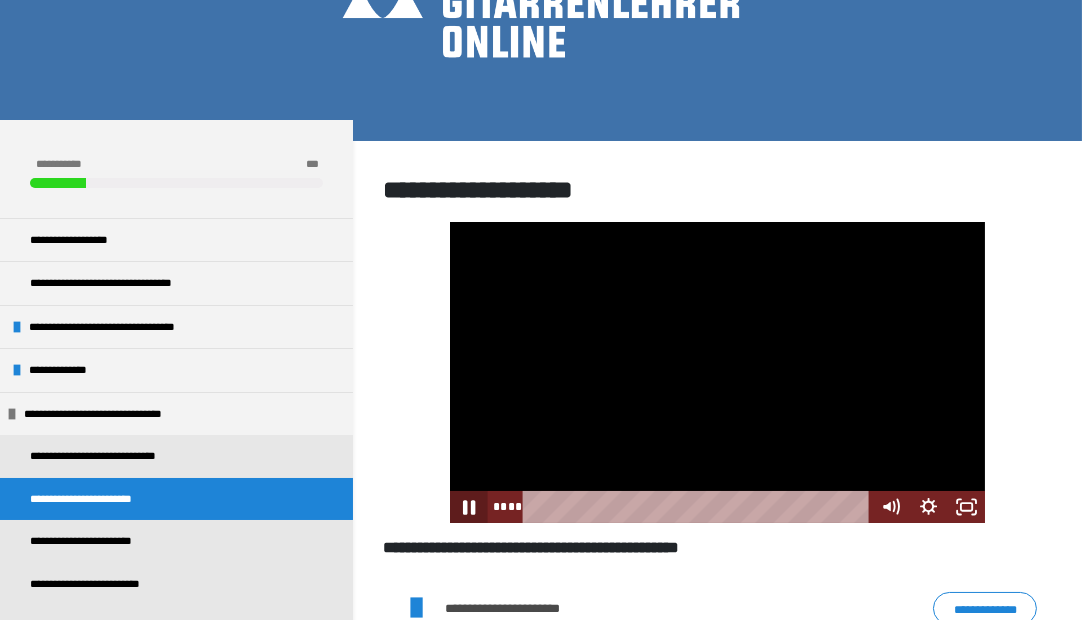 click 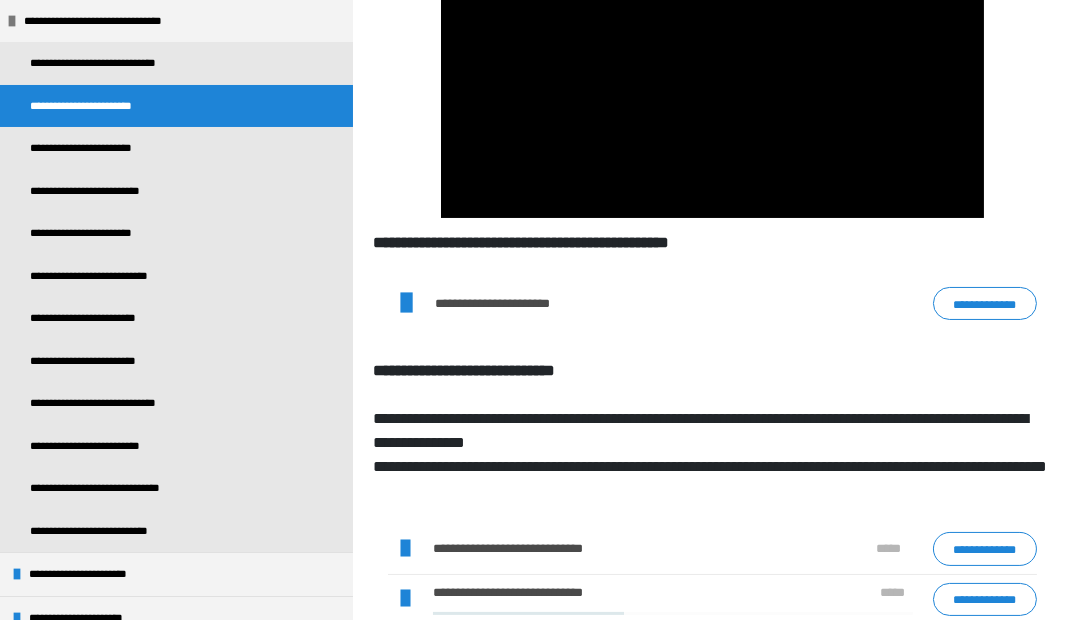 scroll, scrollTop: 645, scrollLeft: 0, axis: vertical 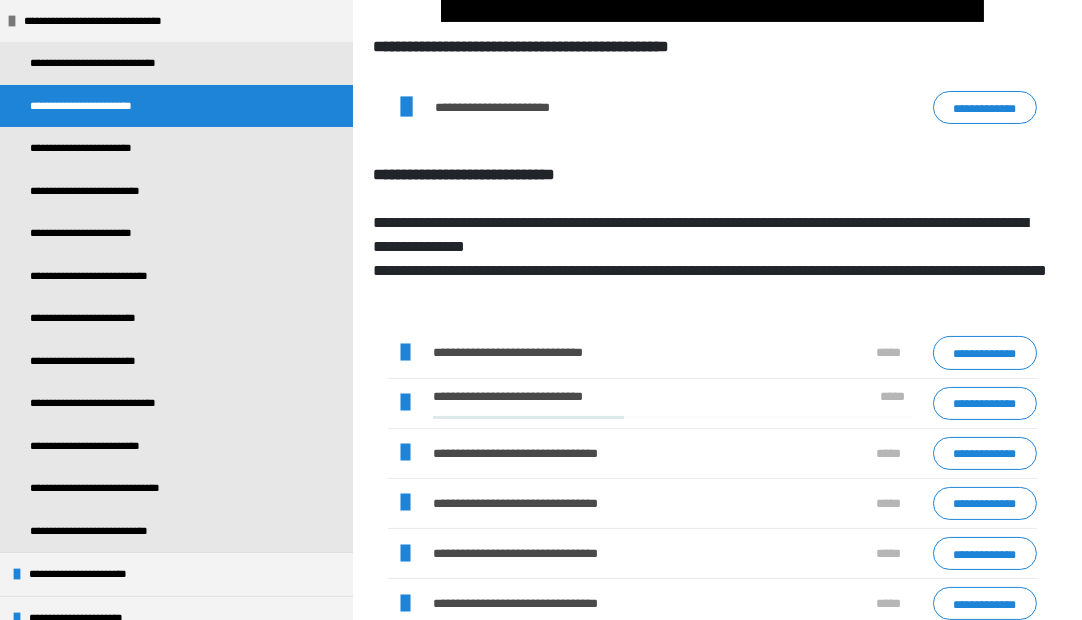 click at bounding box center [673, 417] 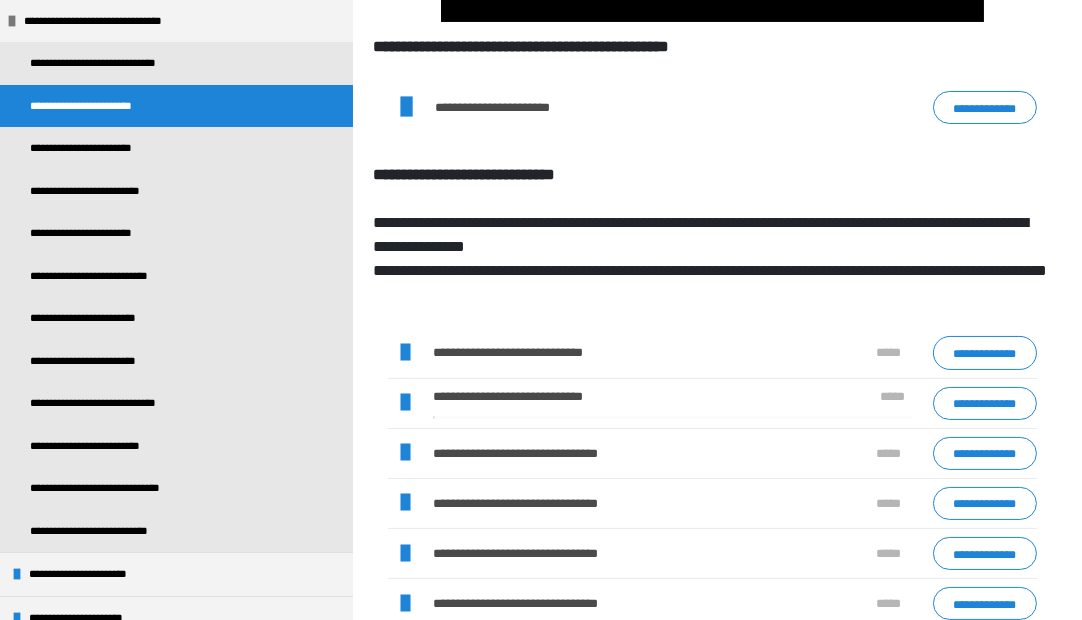 drag, startPoint x: 406, startPoint y: 403, endPoint x: 457, endPoint y: 391, distance: 52.392746 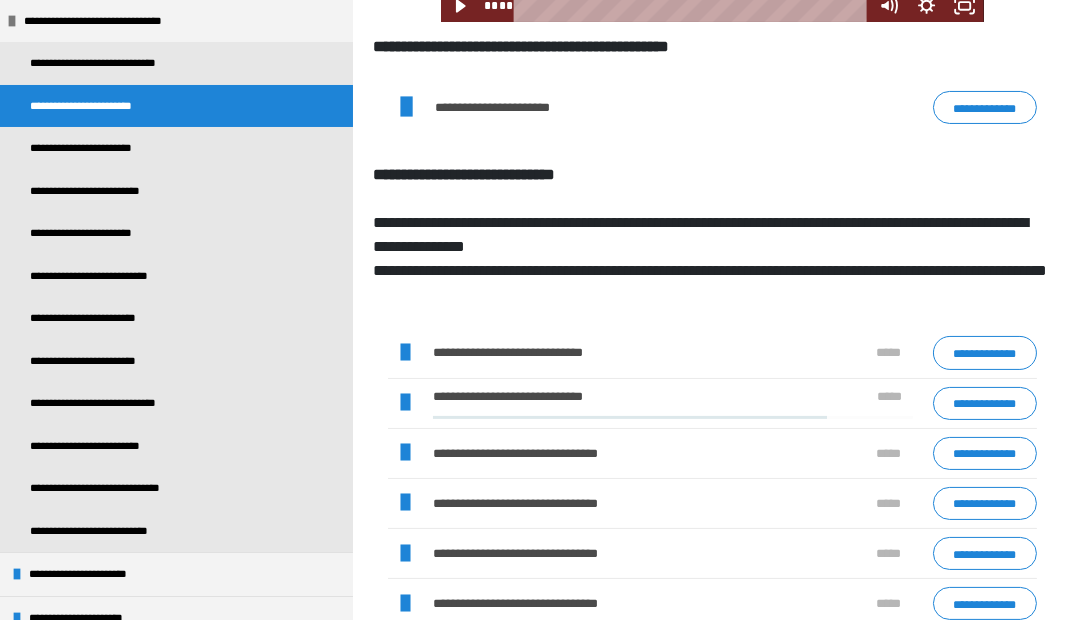 click at bounding box center (405, 403) 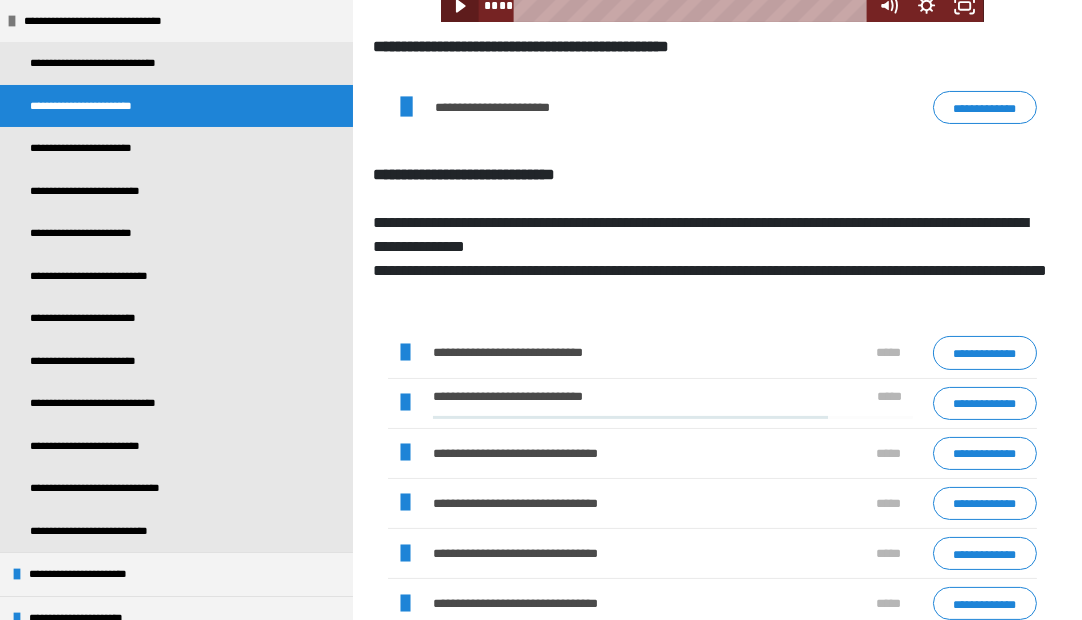 click 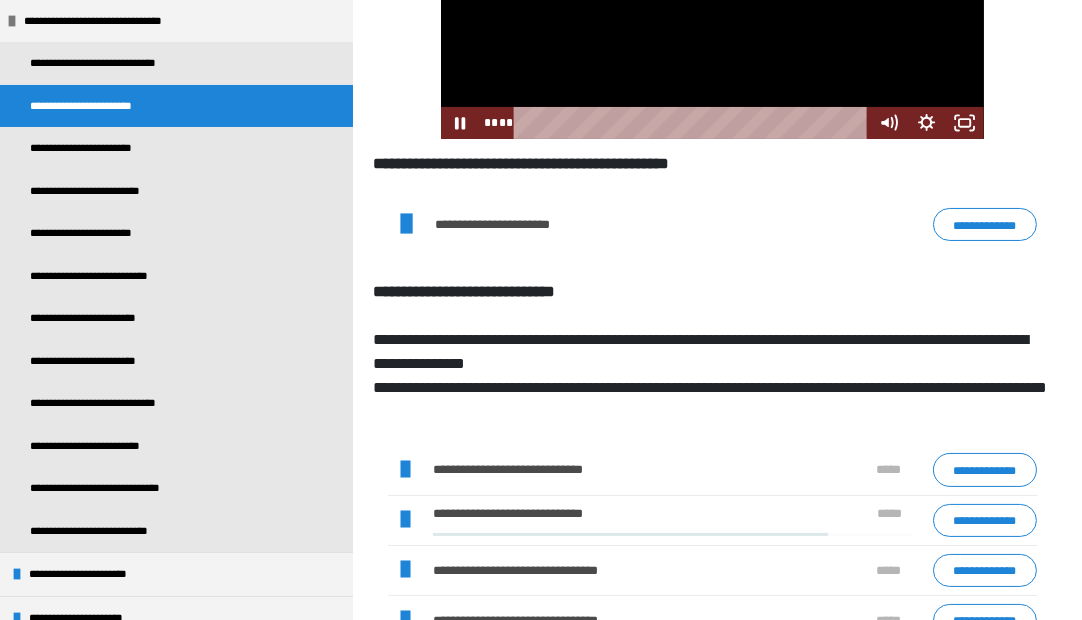 scroll, scrollTop: 249, scrollLeft: 0, axis: vertical 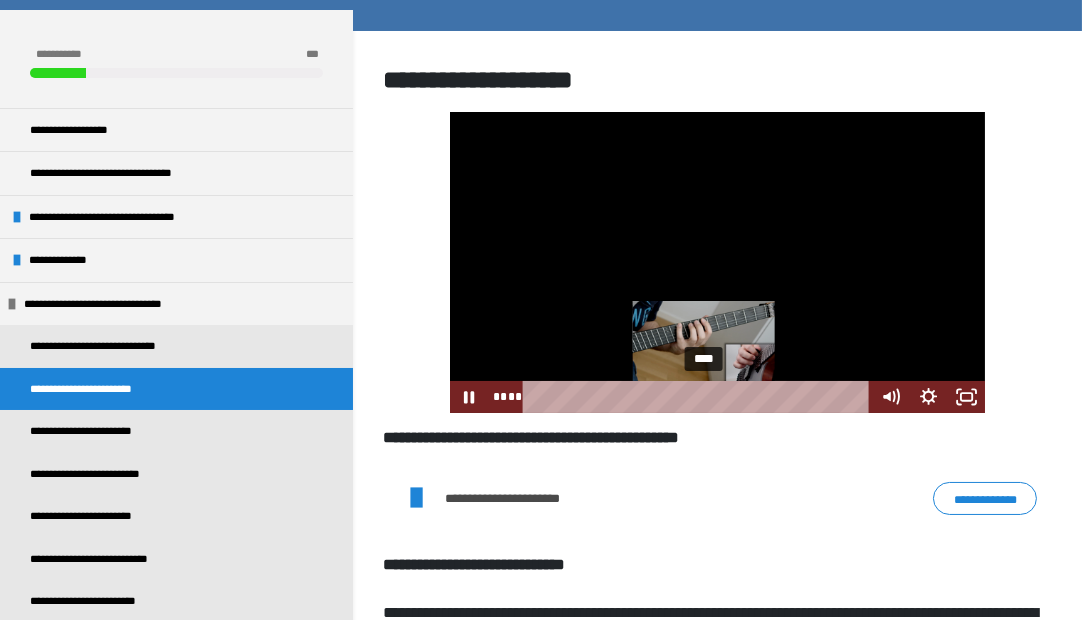 click on "****" at bounding box center (699, 397) 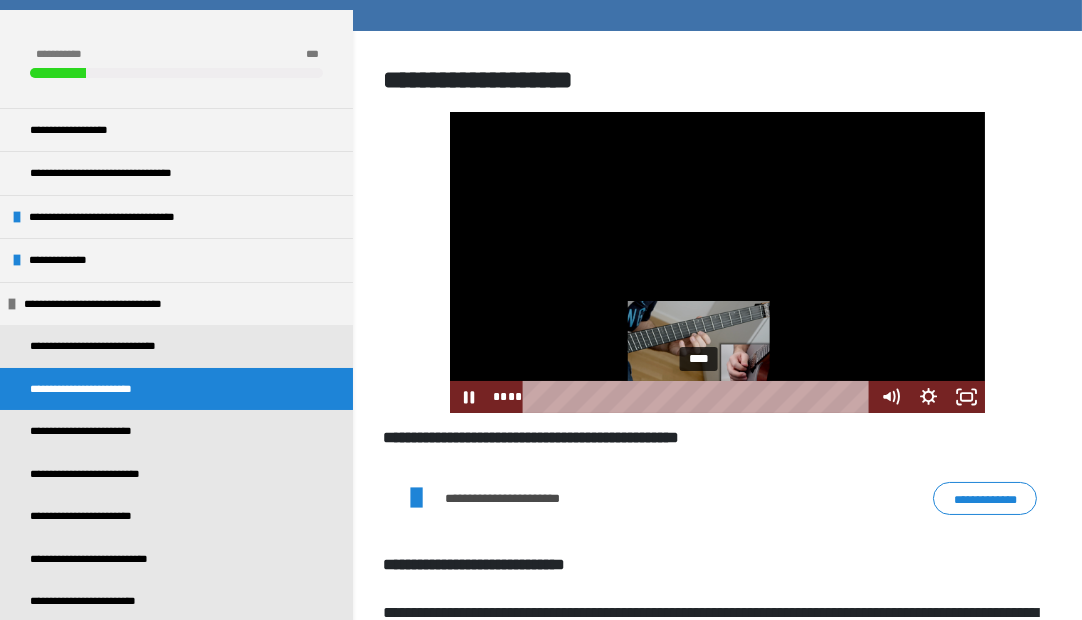 click at bounding box center [704, 397] 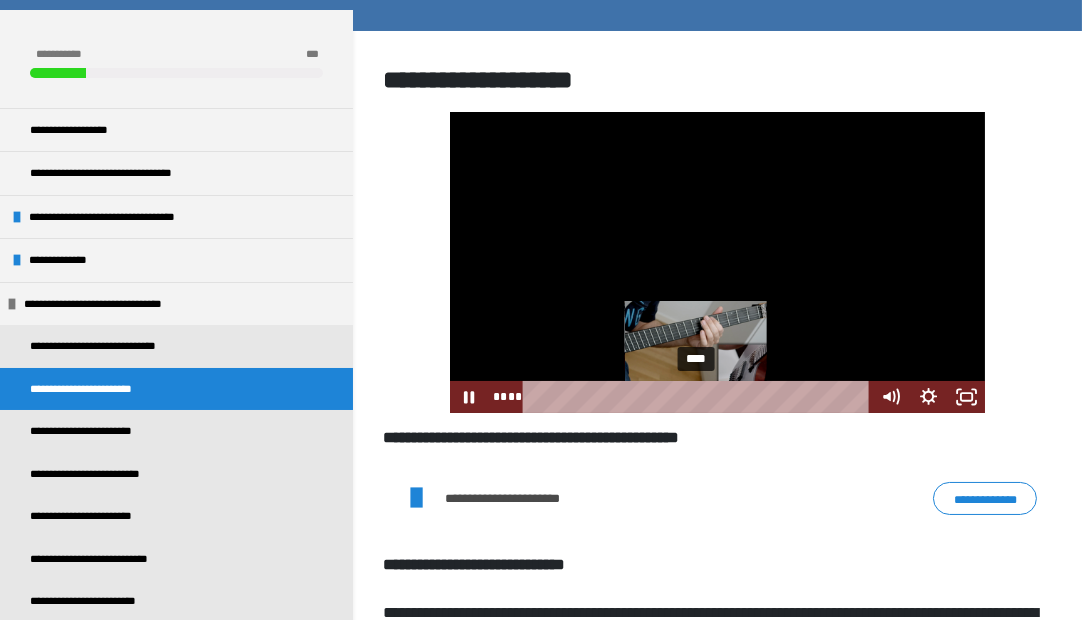 click at bounding box center (699, 397) 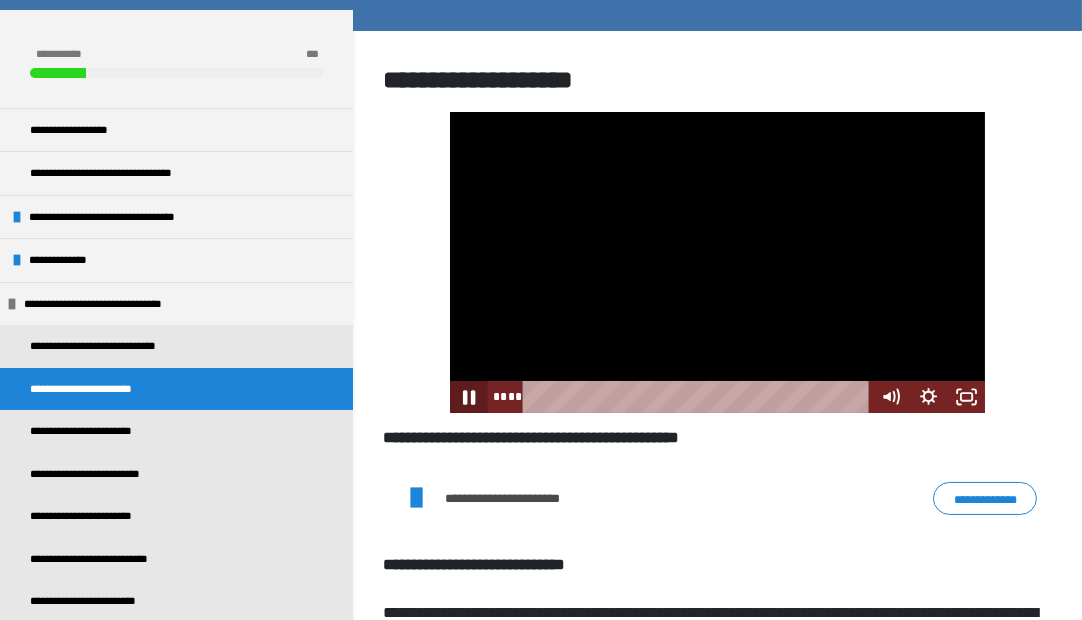 click 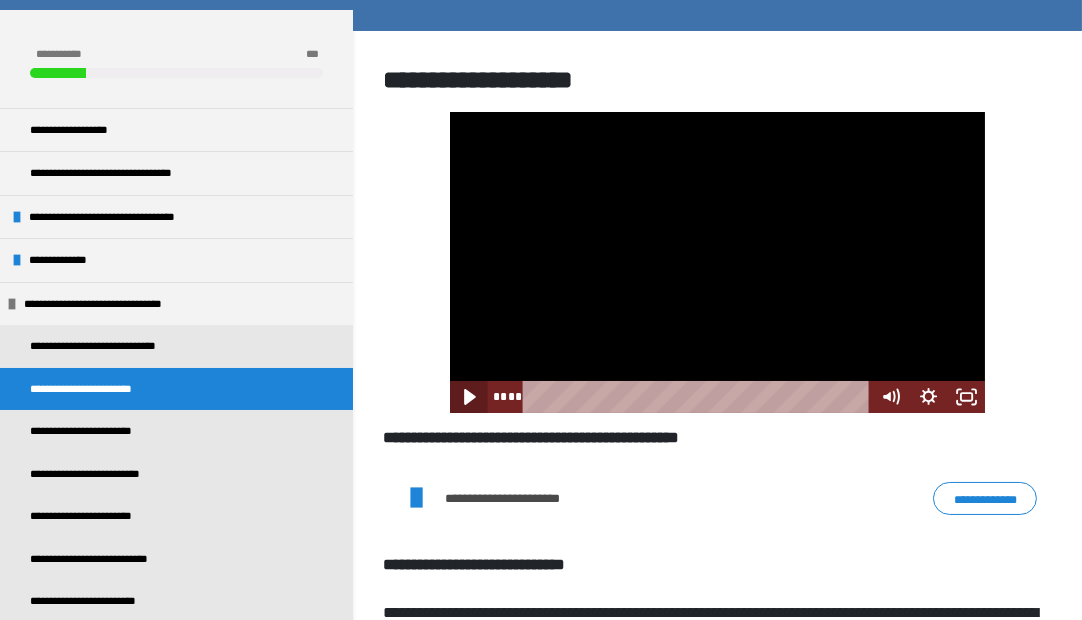 click 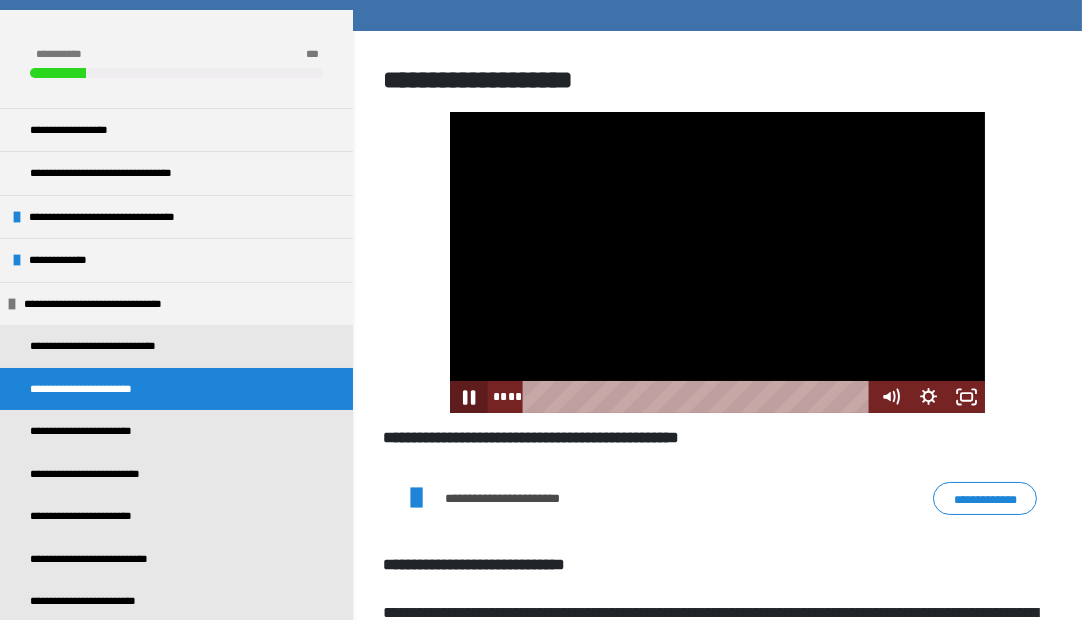click 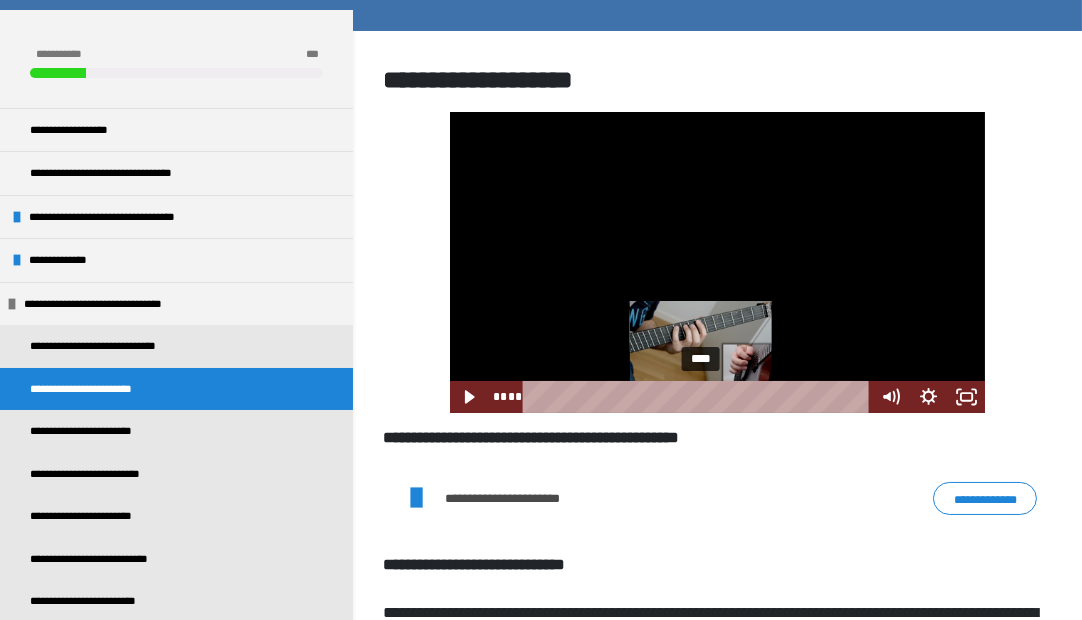 click on "****" at bounding box center (699, 397) 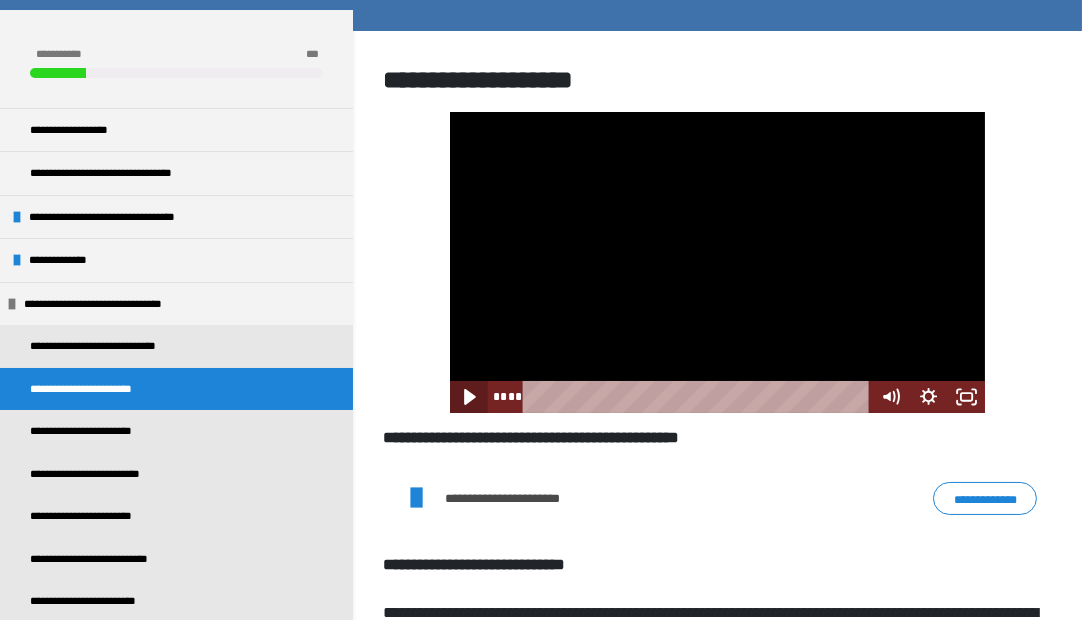 click 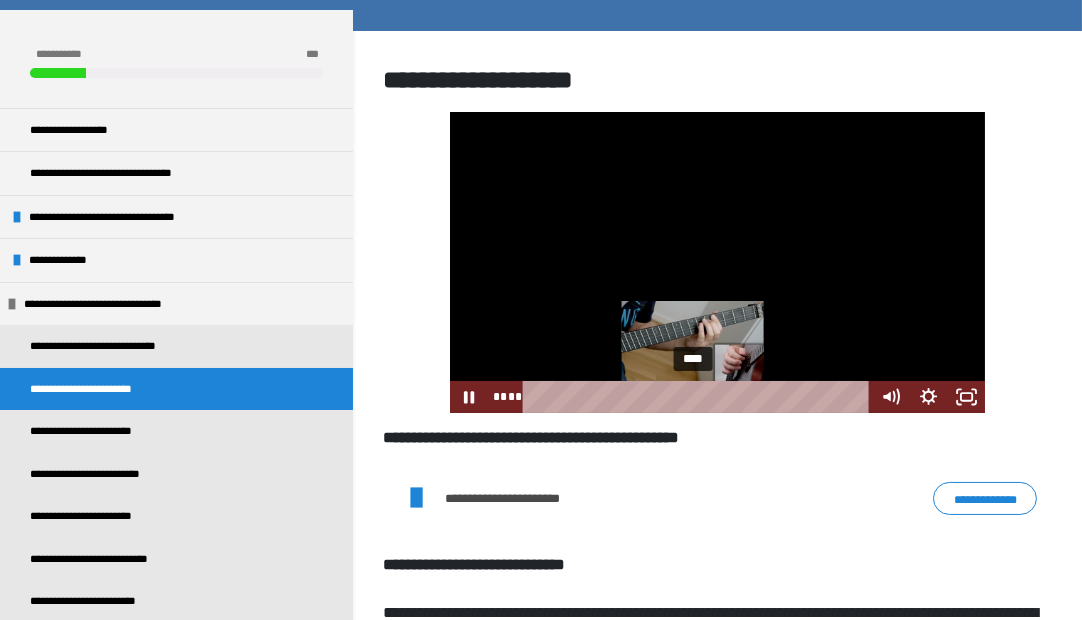 click on "****" at bounding box center (699, 397) 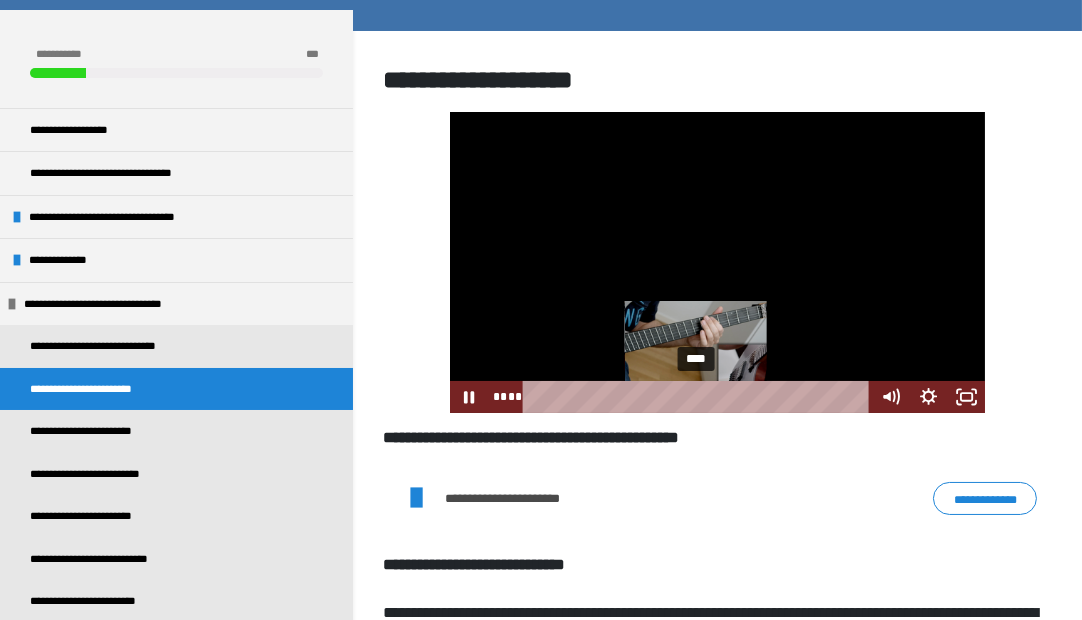 click at bounding box center (693, 397) 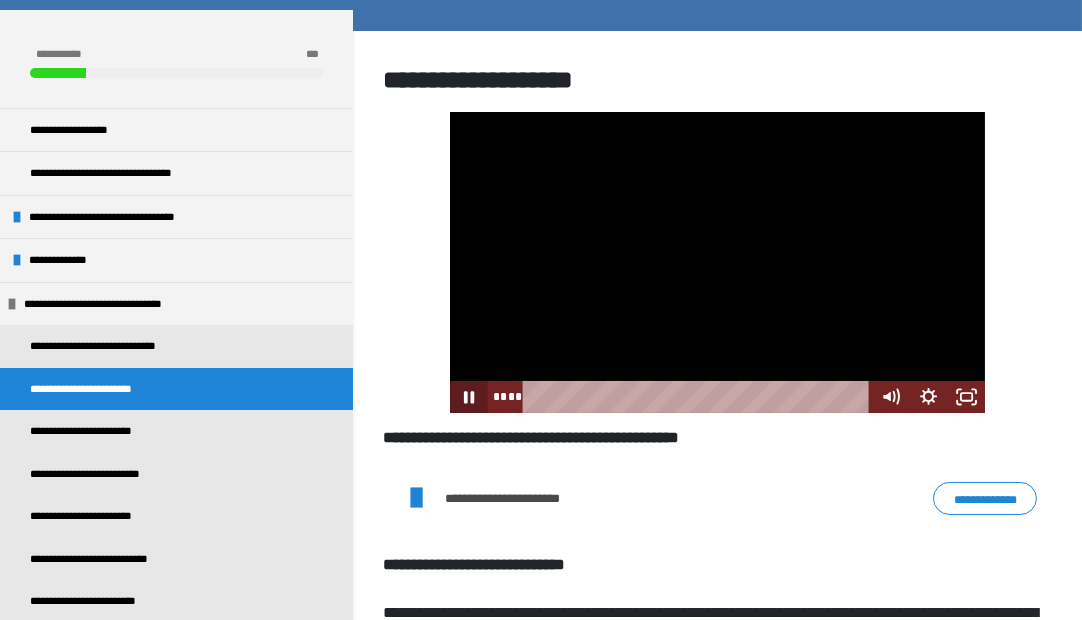 click 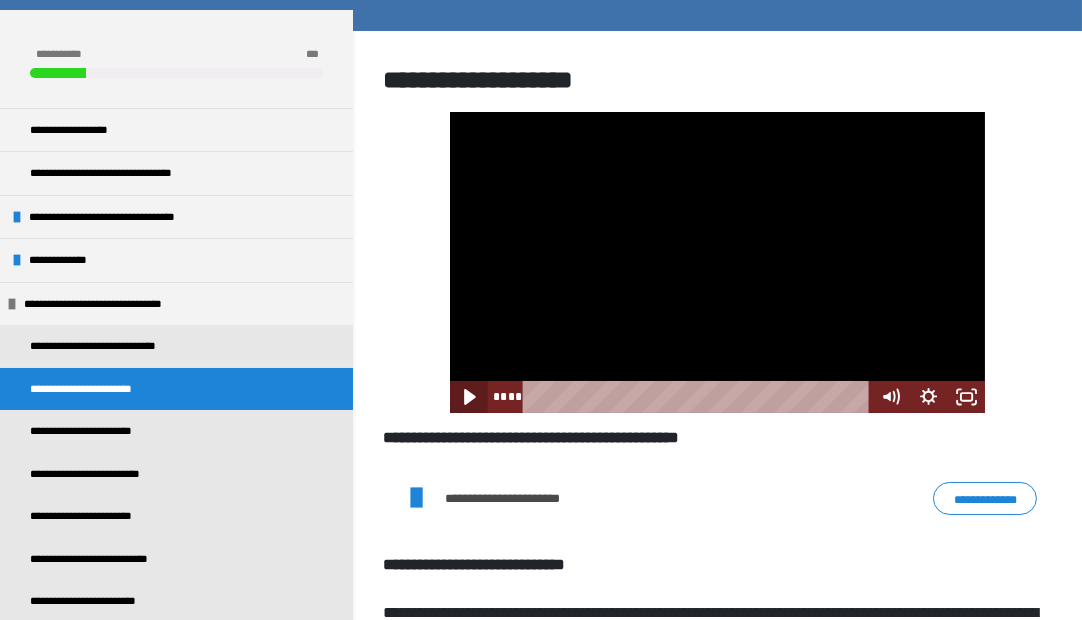 click 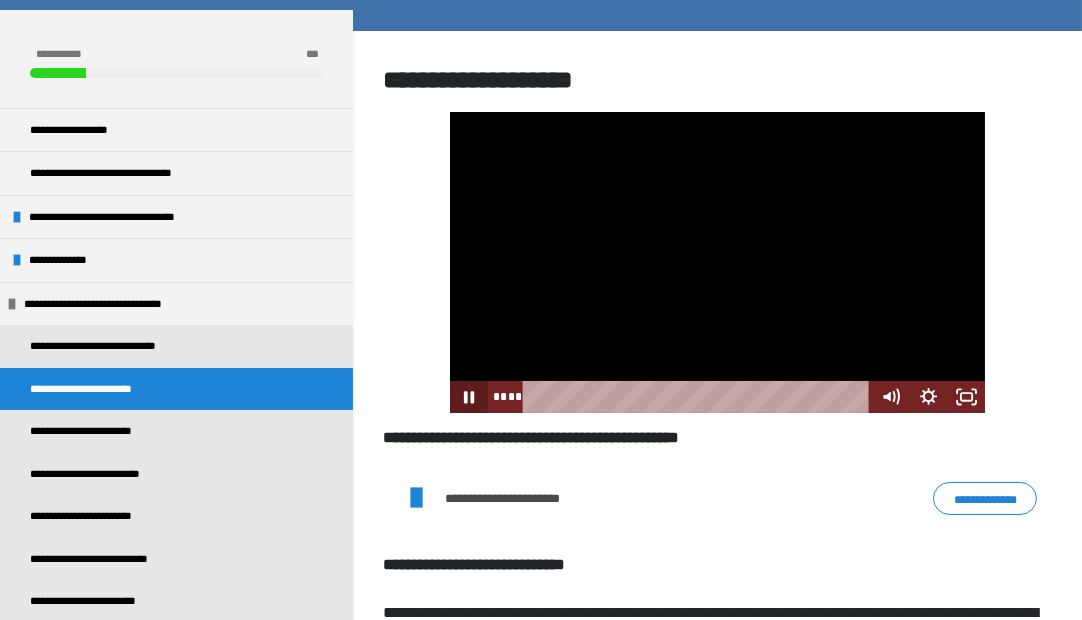 click 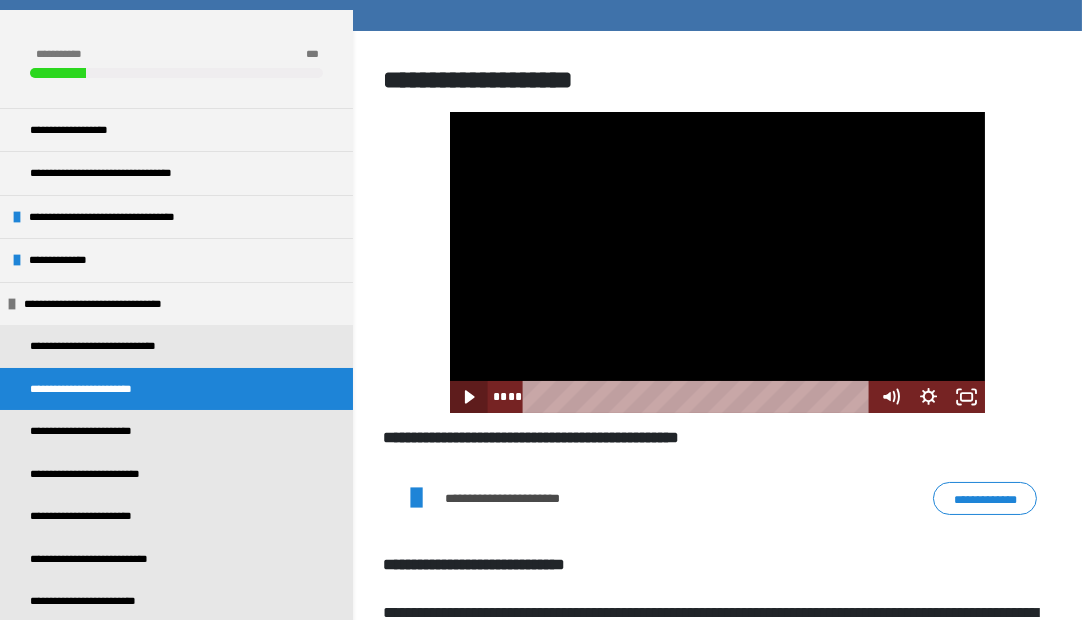 click 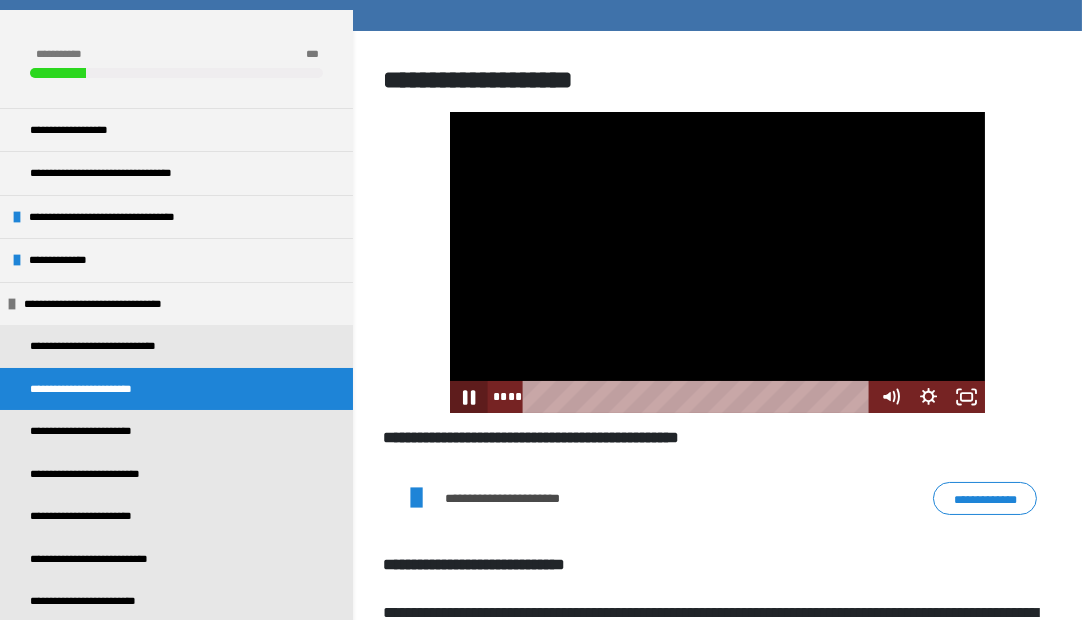 click 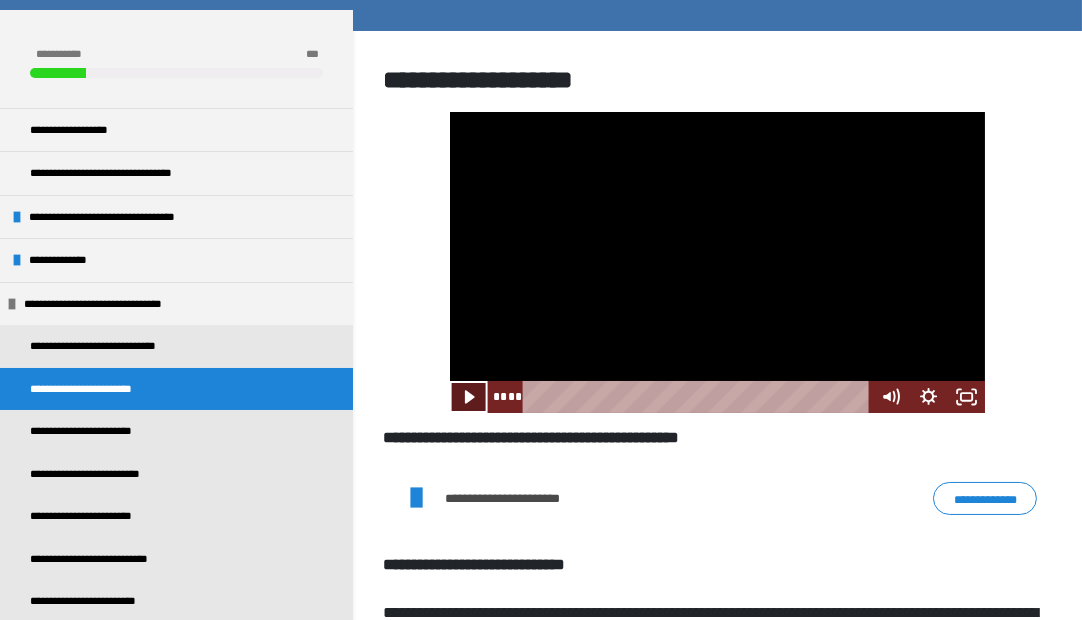 click 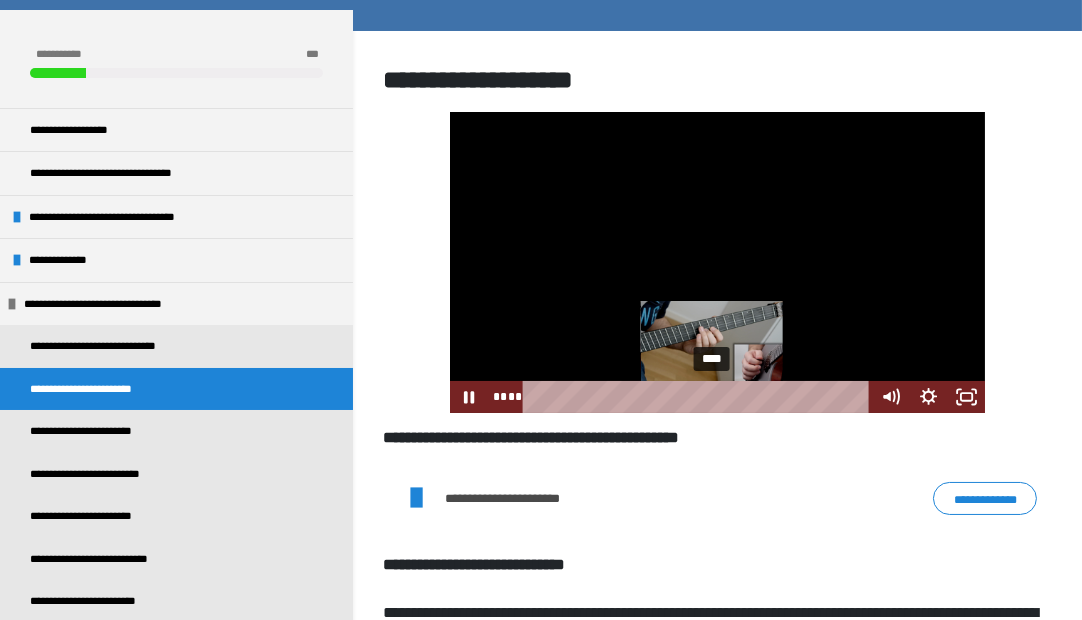 click on "****" at bounding box center [699, 397] 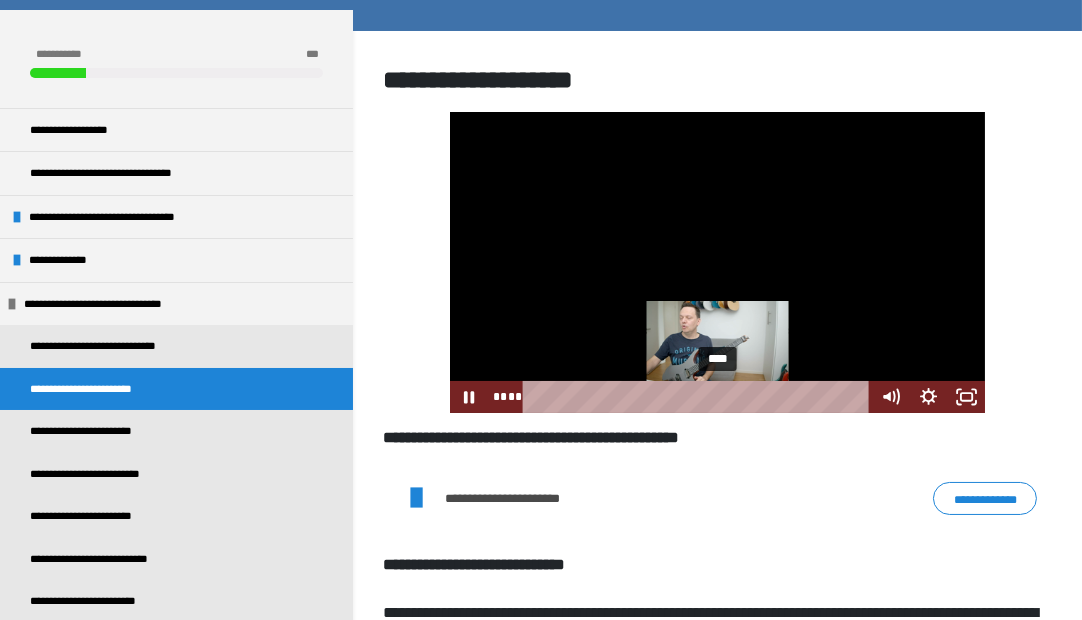 click on "****" at bounding box center [699, 397] 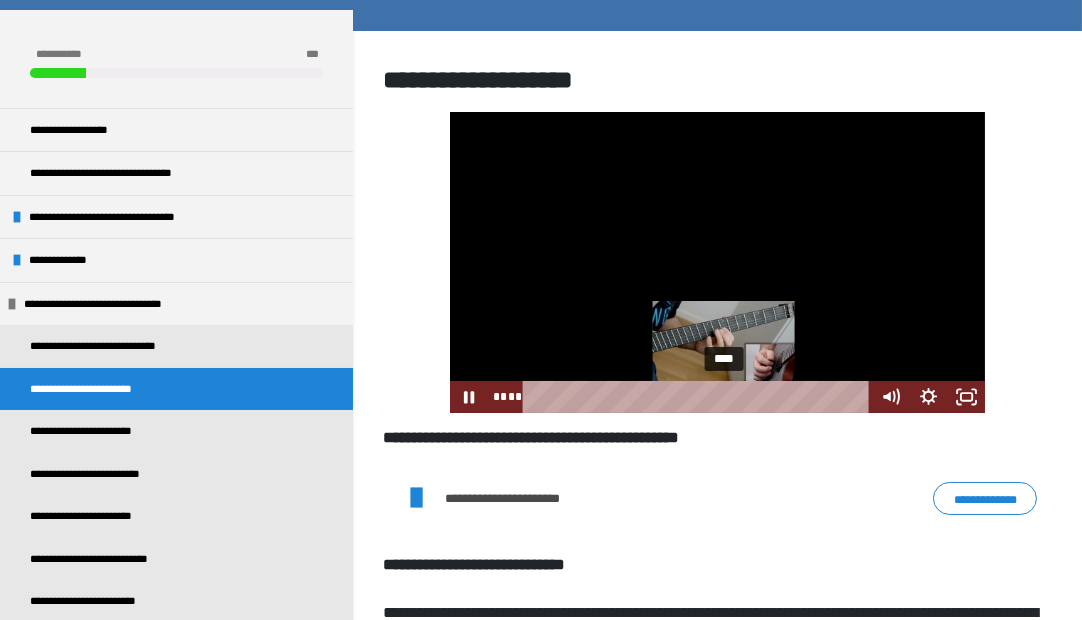 click on "****" at bounding box center (699, 397) 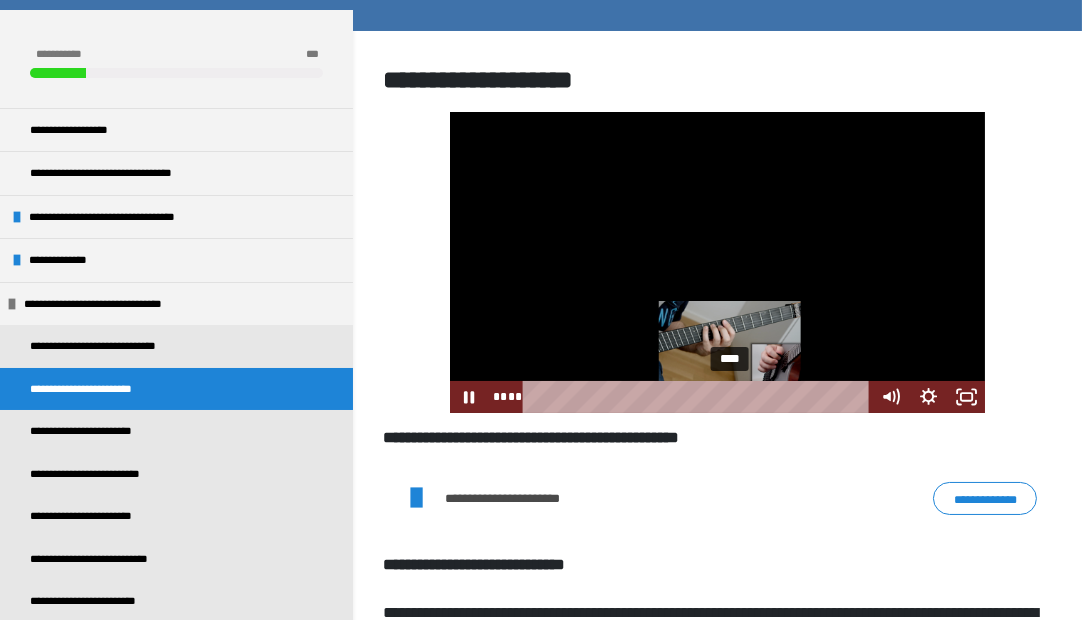 click on "****" at bounding box center [699, 397] 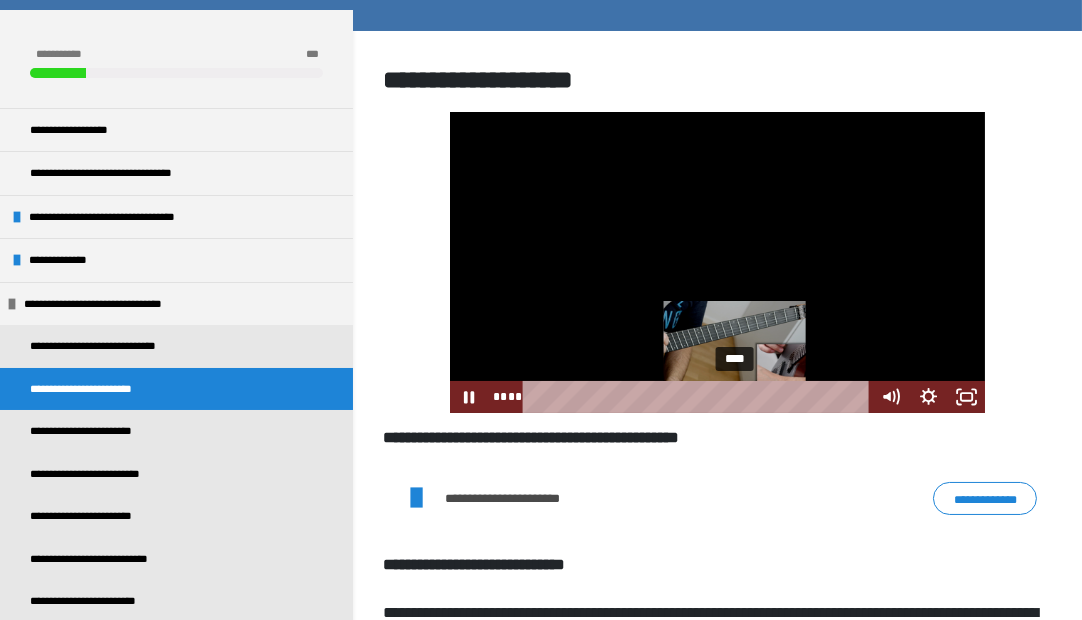 click on "****" at bounding box center (699, 397) 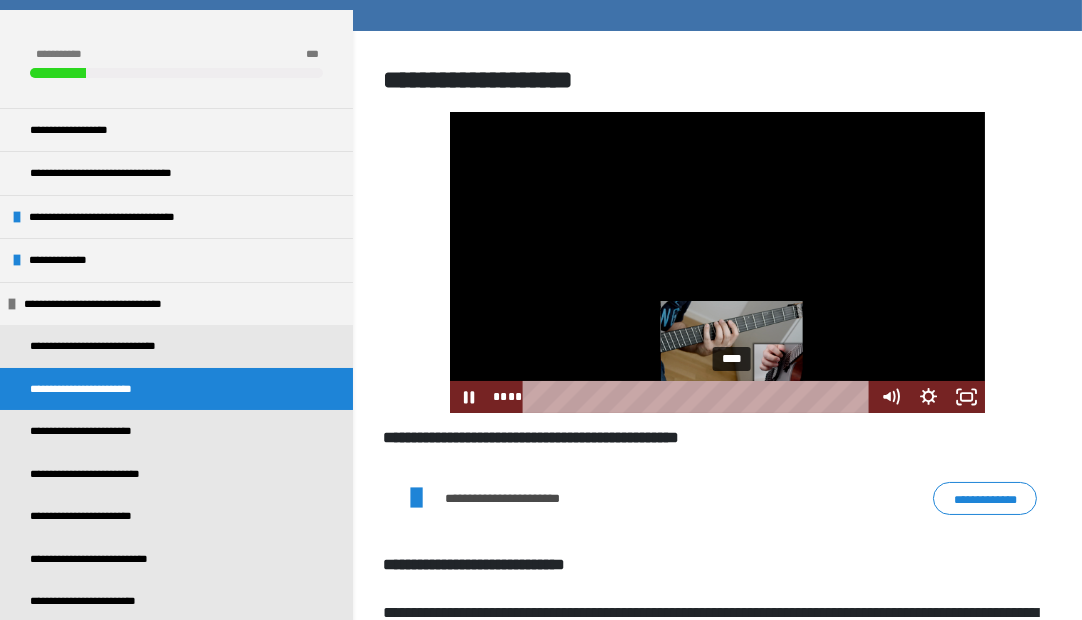click at bounding box center [732, 397] 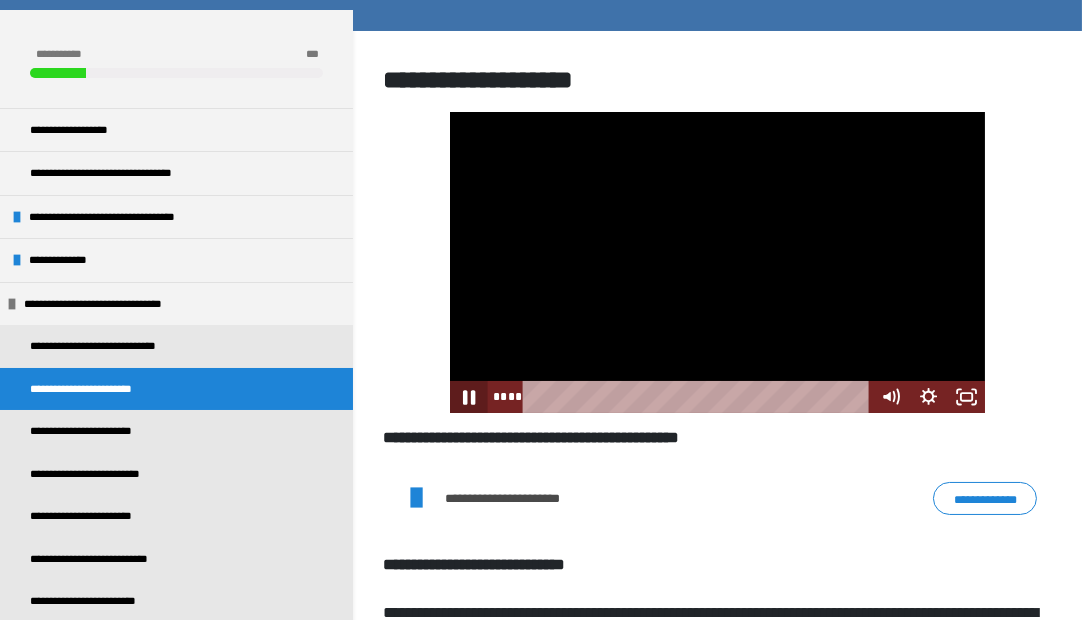 click 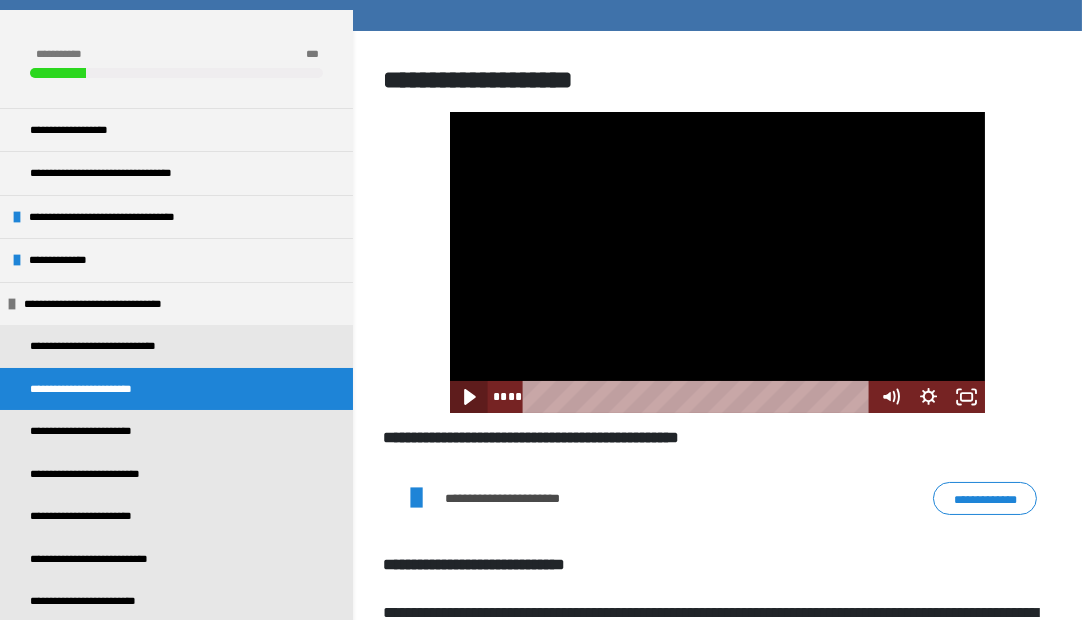 click 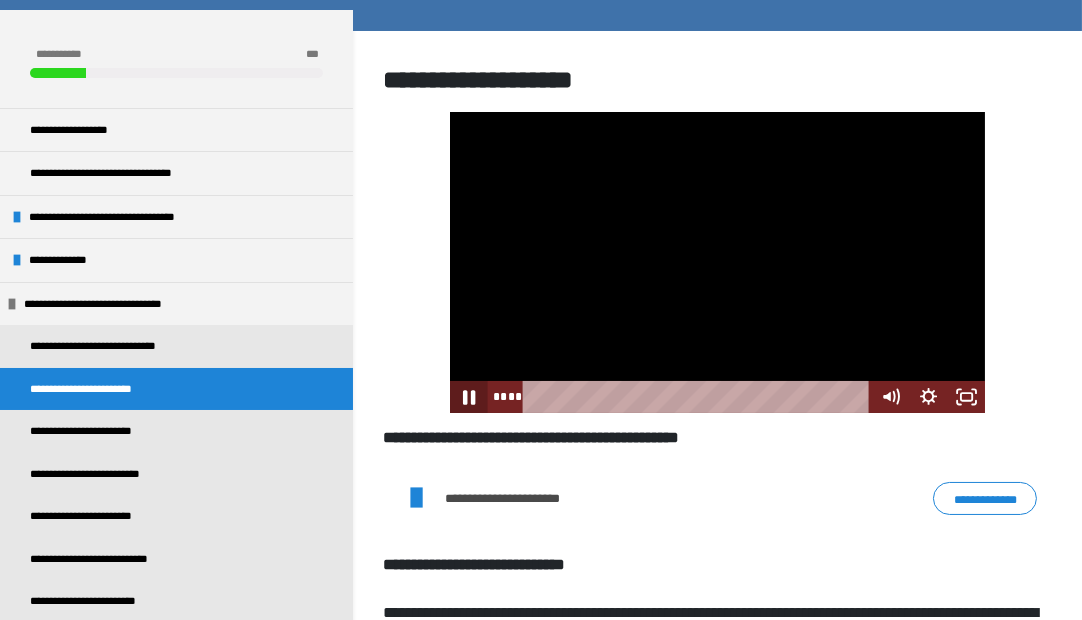 click 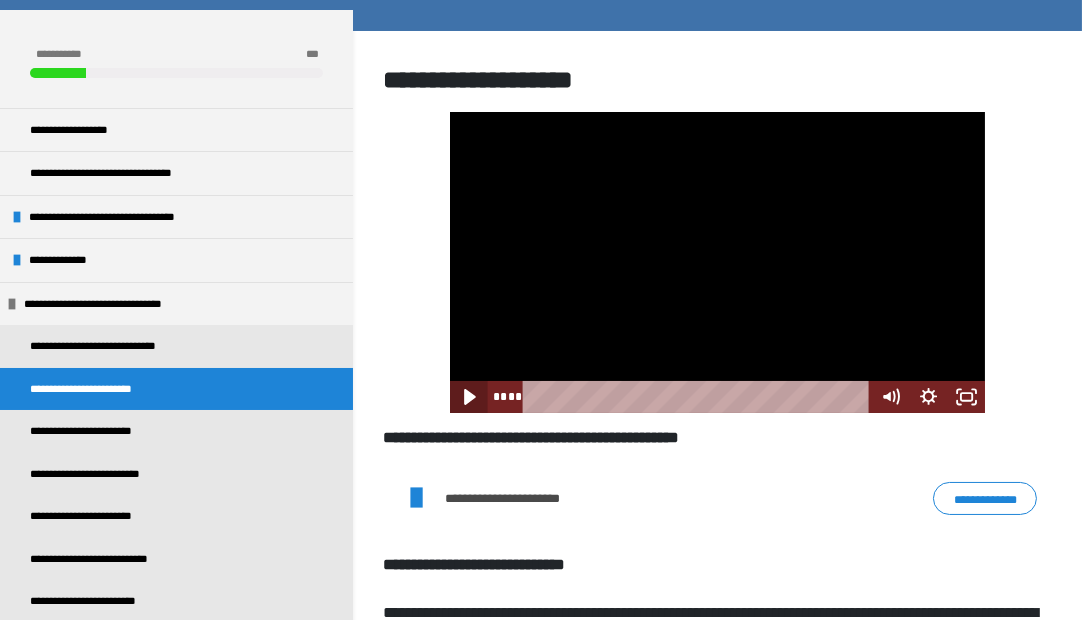 click 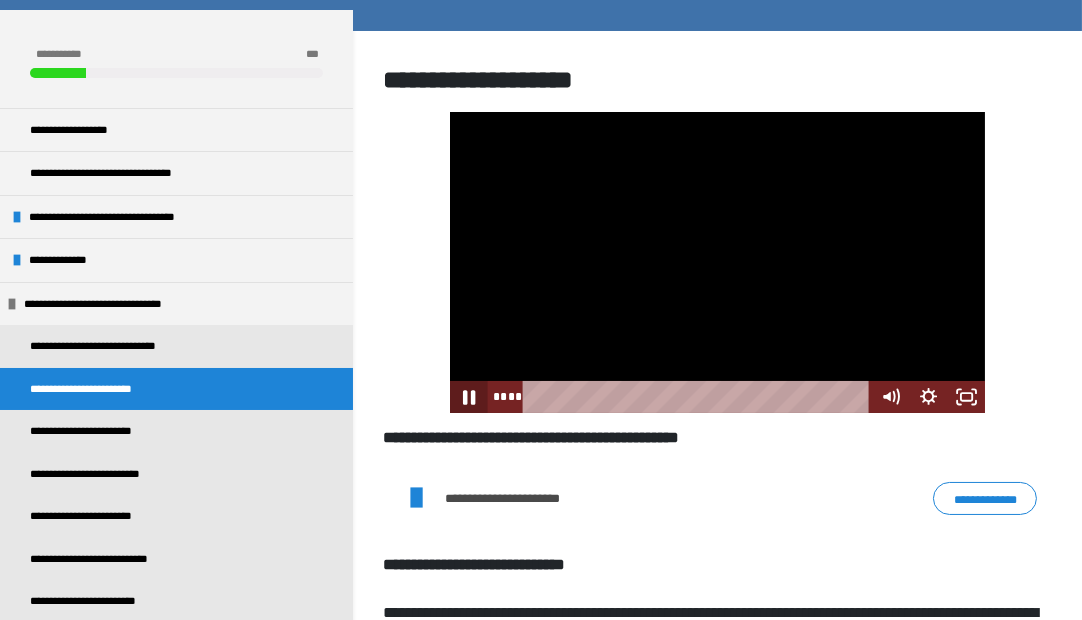 click 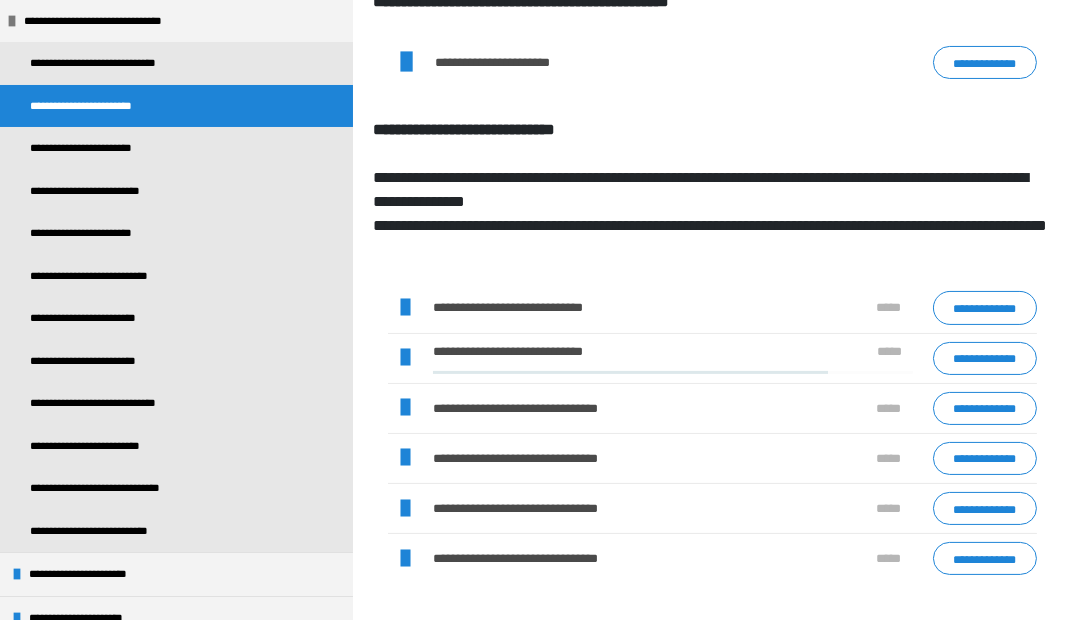 scroll, scrollTop: 707, scrollLeft: 0, axis: vertical 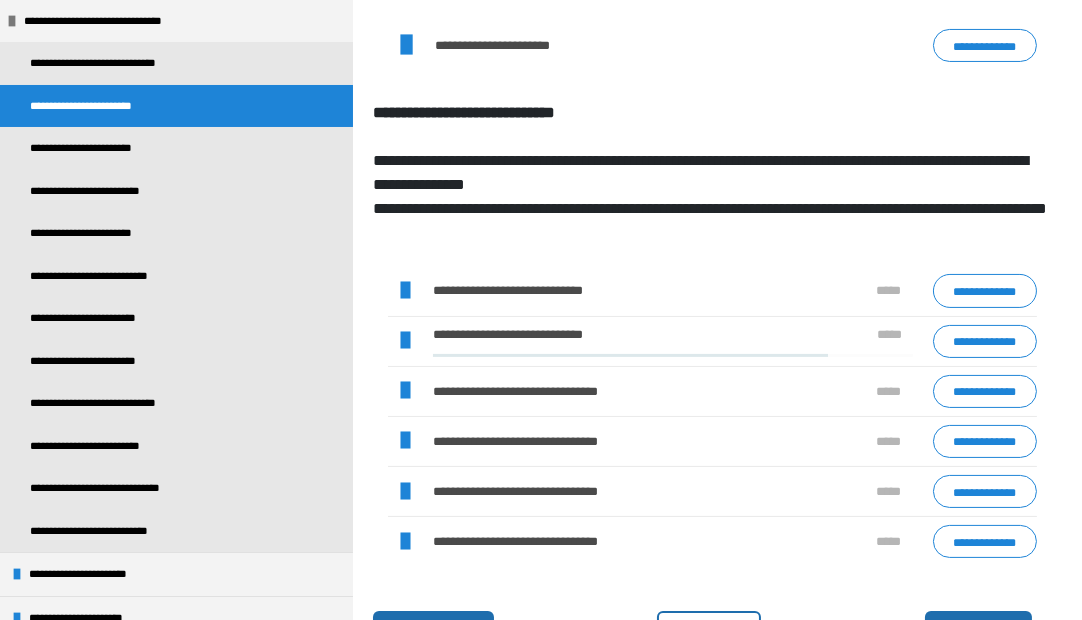 click at bounding box center (405, 291) 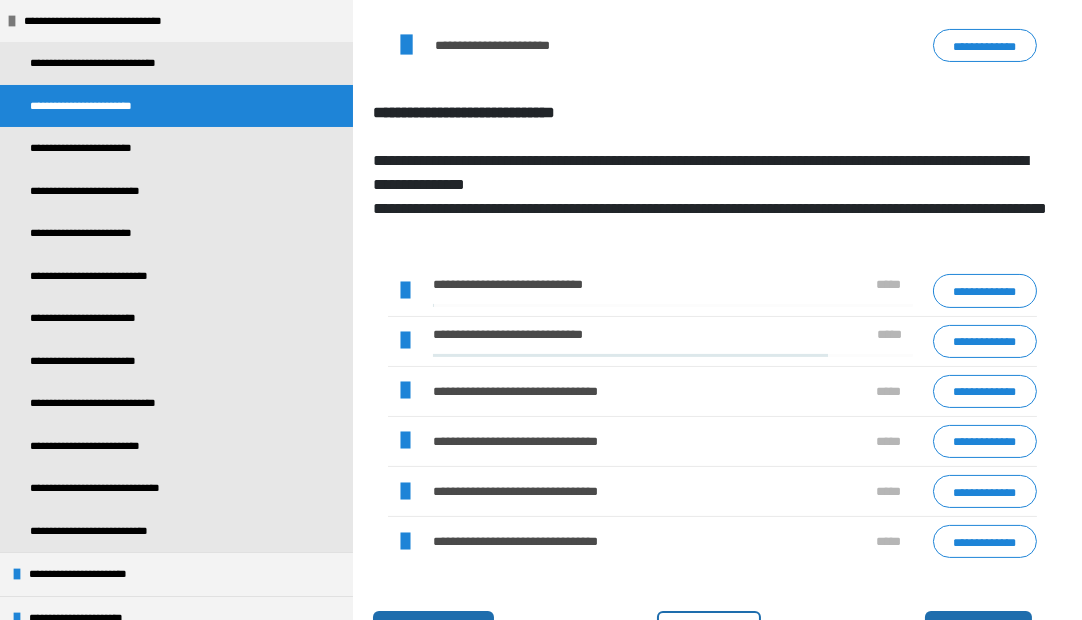 scroll, scrollTop: 315, scrollLeft: 0, axis: vertical 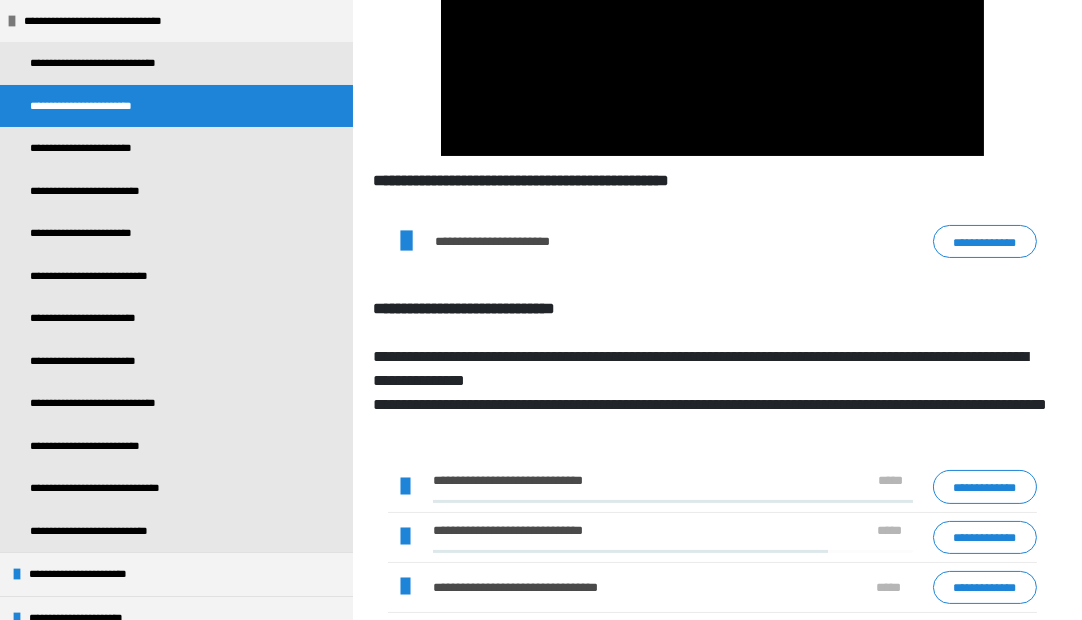 click at bounding box center (405, 537) 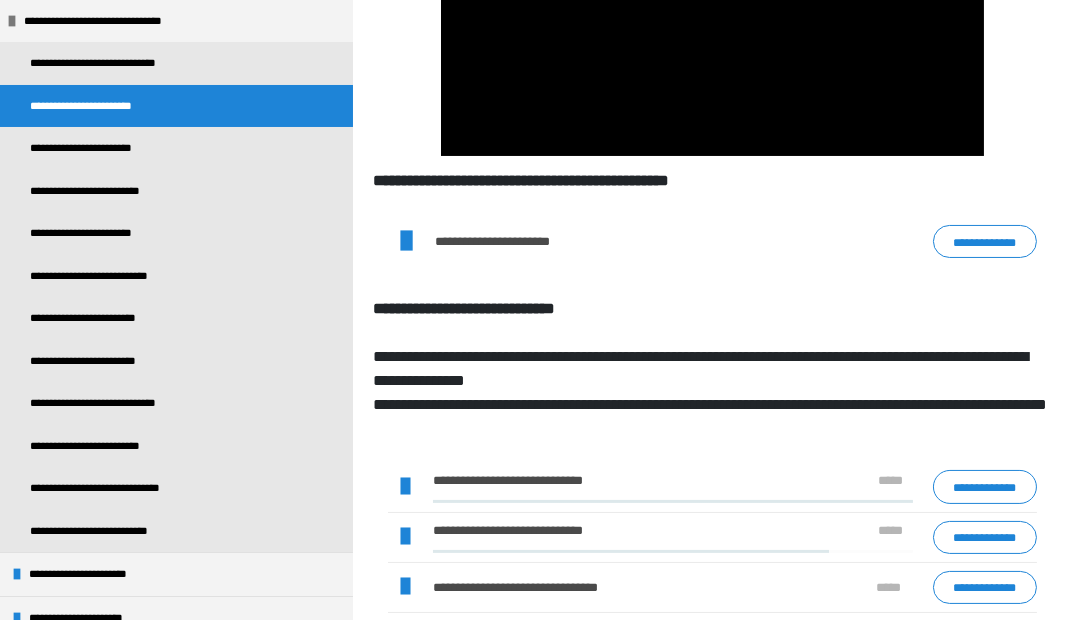 click on "**********" at bounding box center (712, 538) 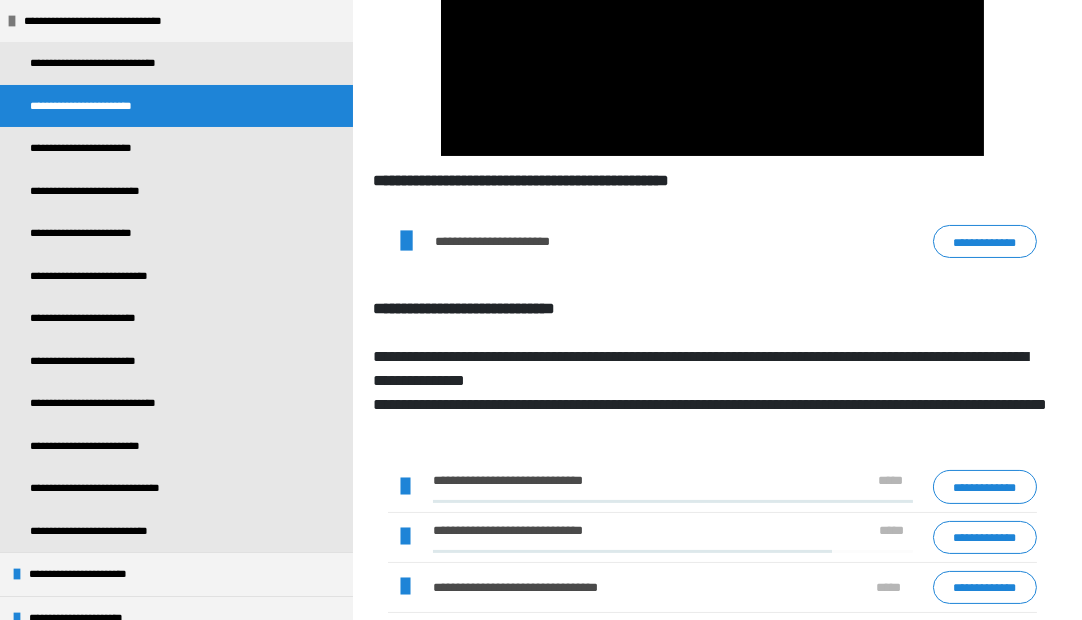click at bounding box center [405, 537] 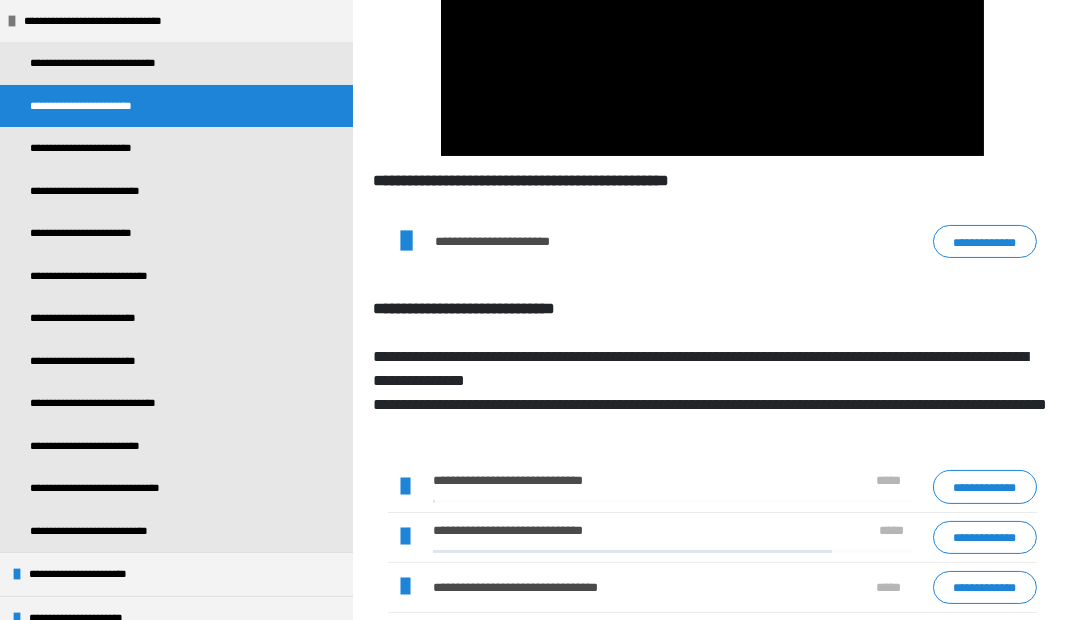 click at bounding box center (673, 501) 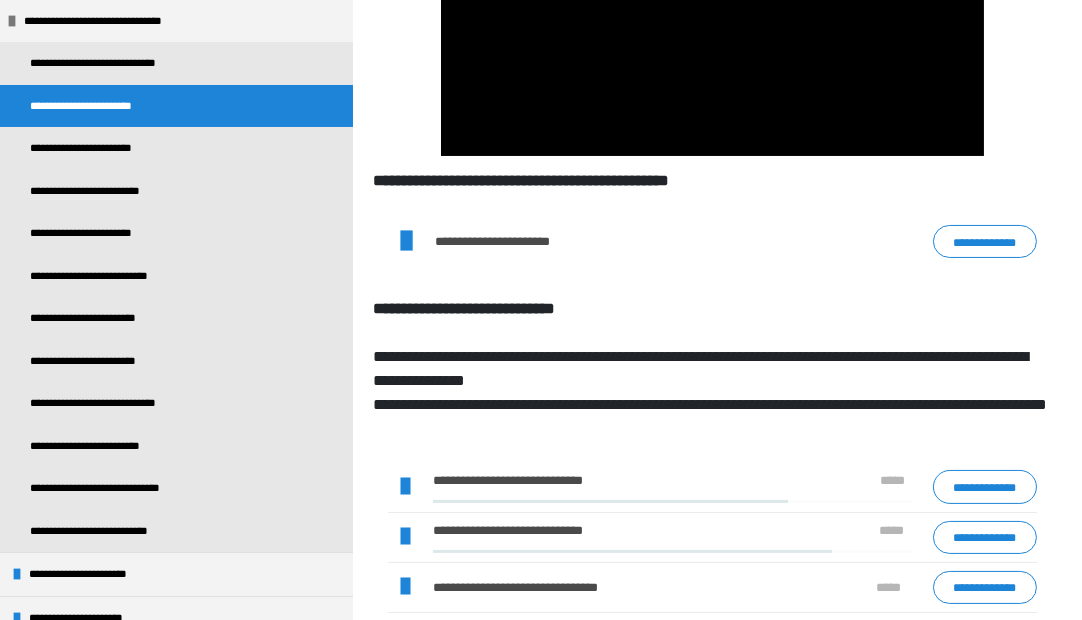 click at bounding box center [405, 487] 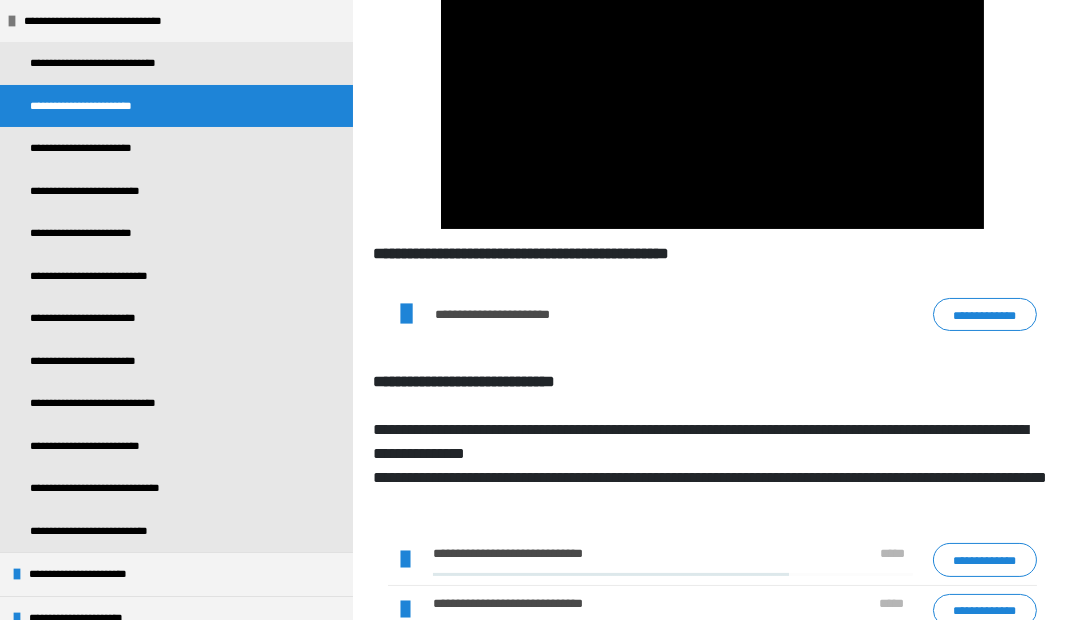 scroll, scrollTop: 331, scrollLeft: 0, axis: vertical 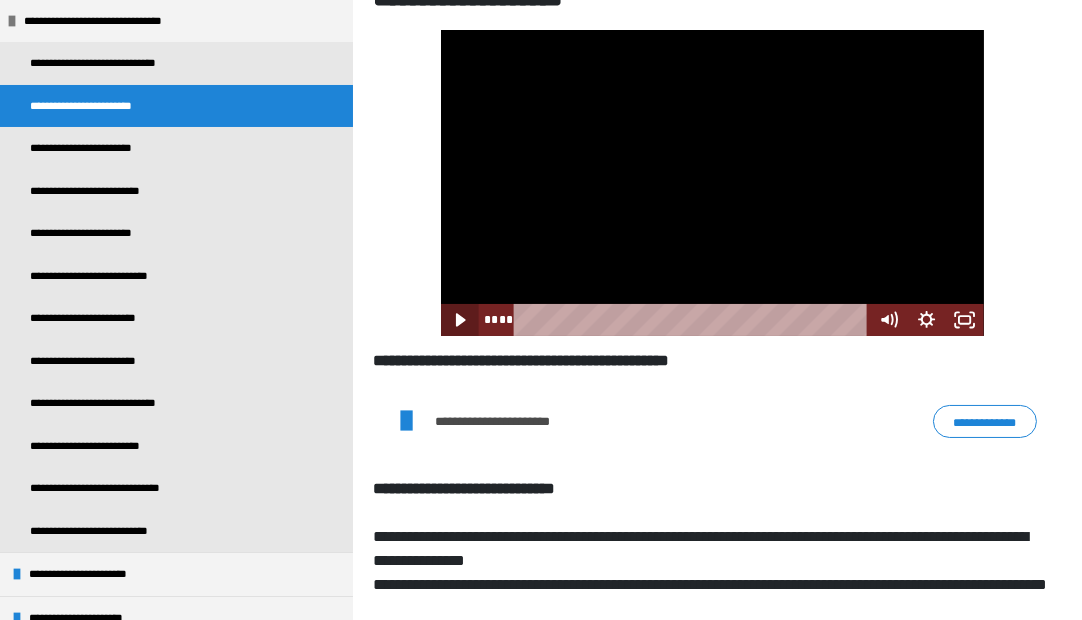 click 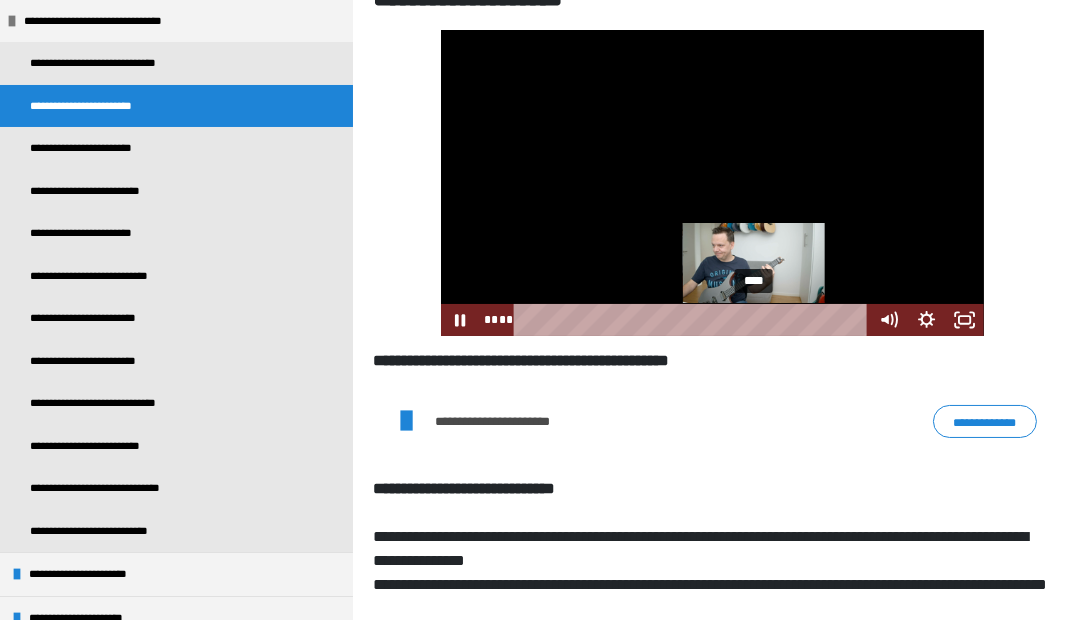 click on "****" at bounding box center (694, 320) 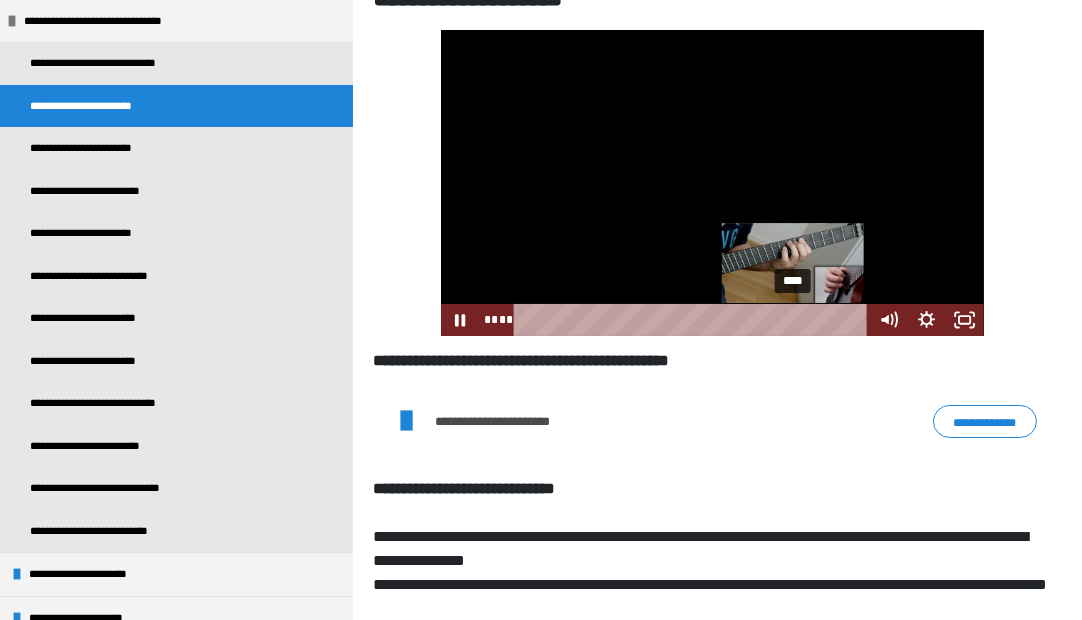 click on "****" at bounding box center (694, 320) 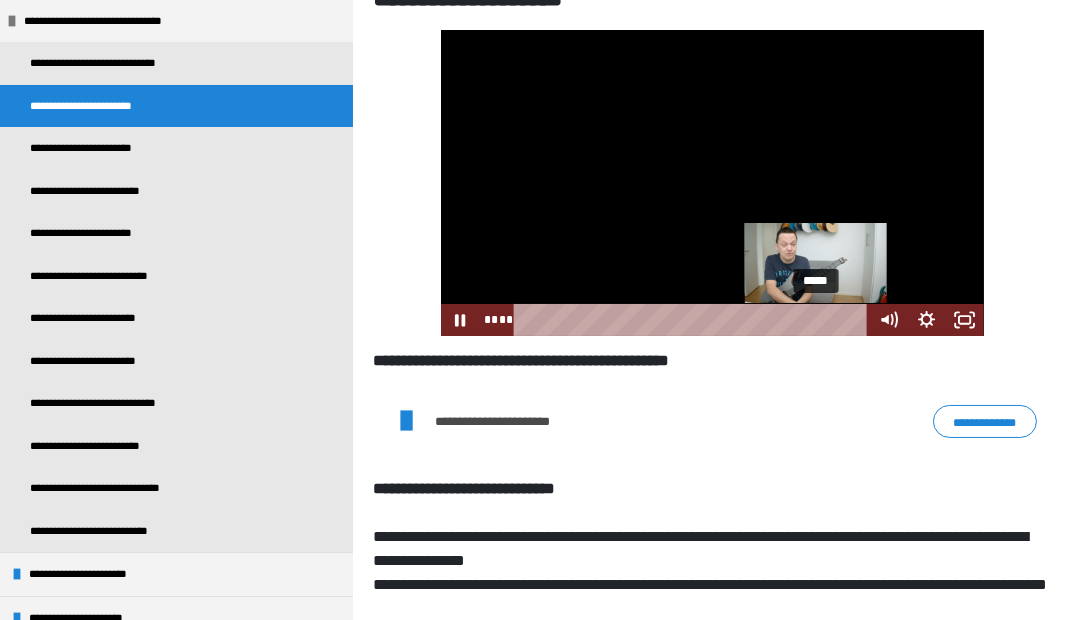 click on "*****" at bounding box center (694, 320) 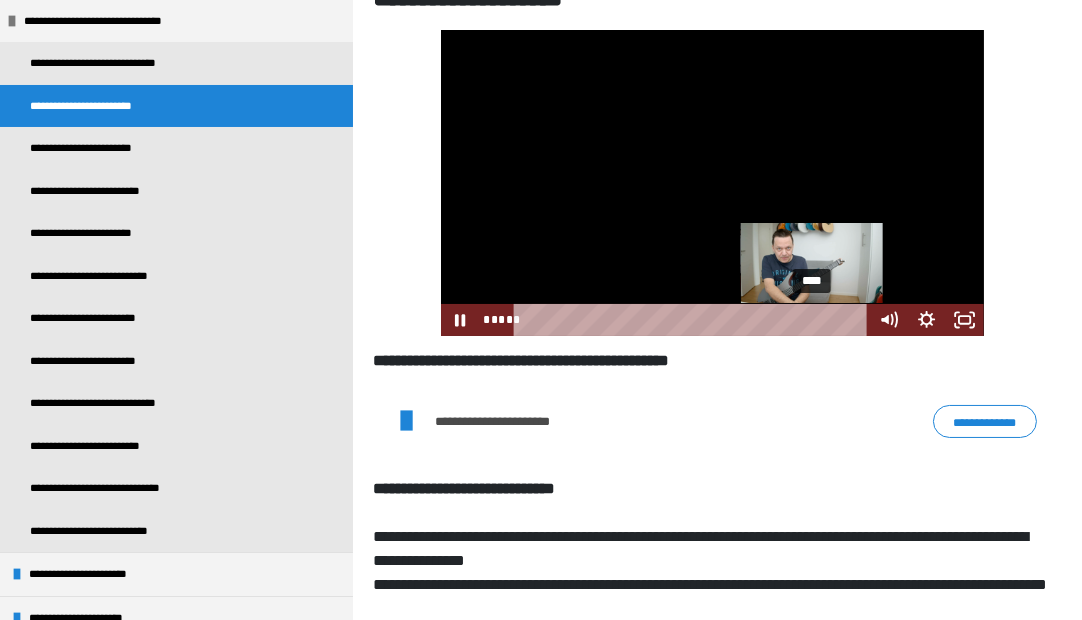 click at bounding box center (817, 319) 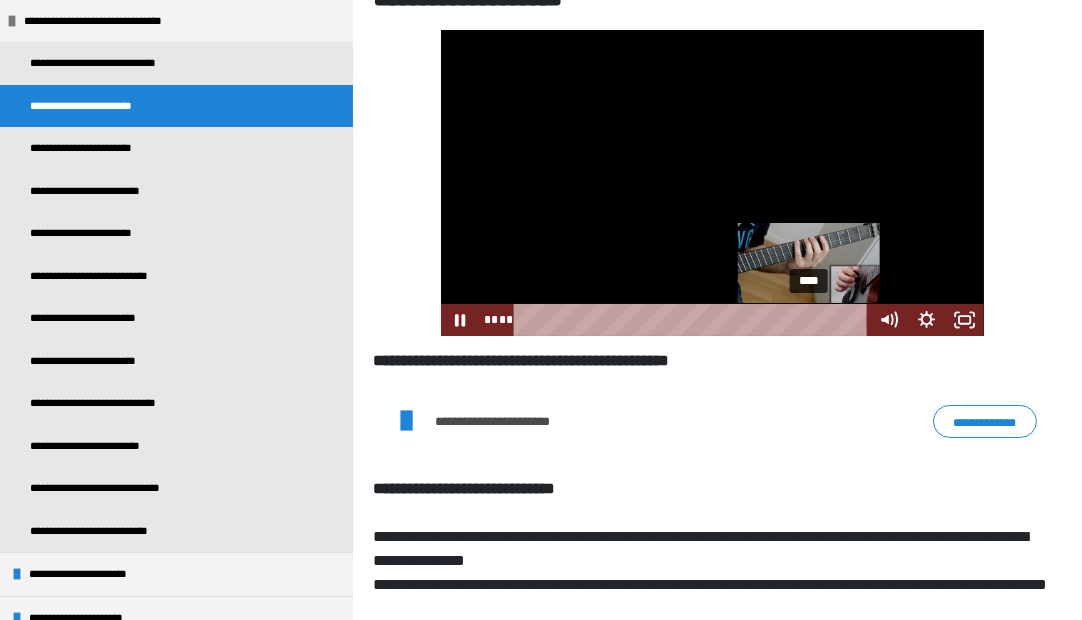click at bounding box center (808, 319) 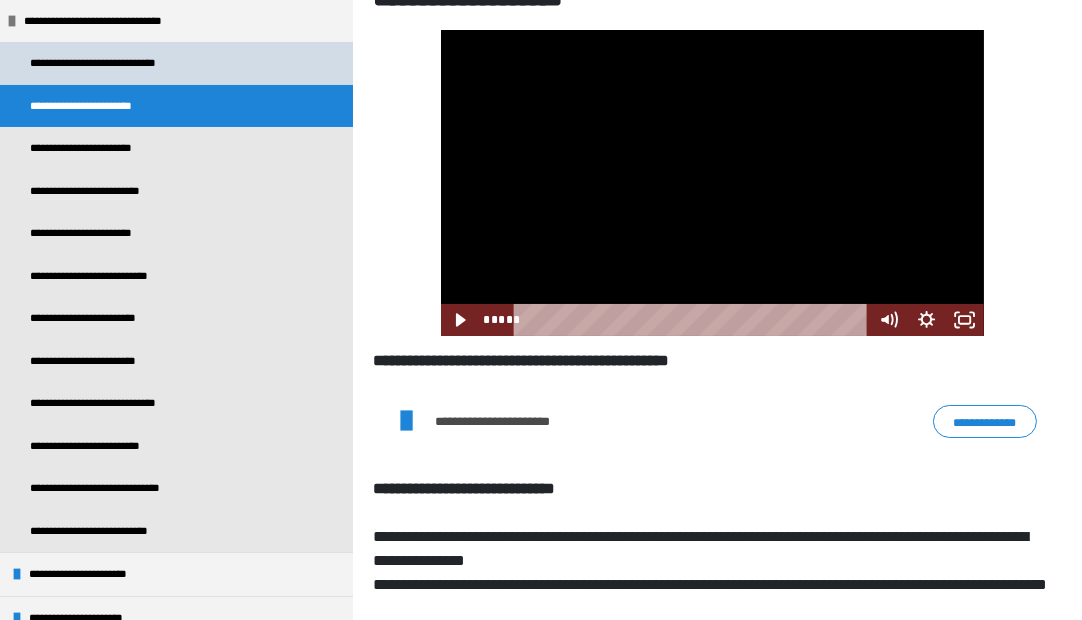 click on "**********" at bounding box center (119, 63) 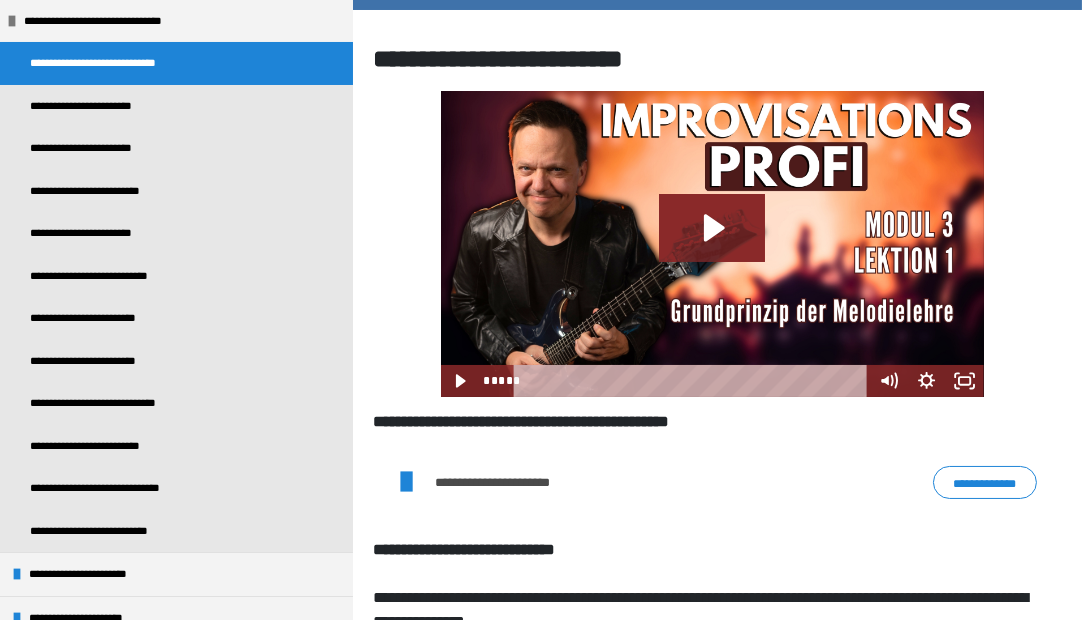 click on "**********" at bounding box center [985, 482] 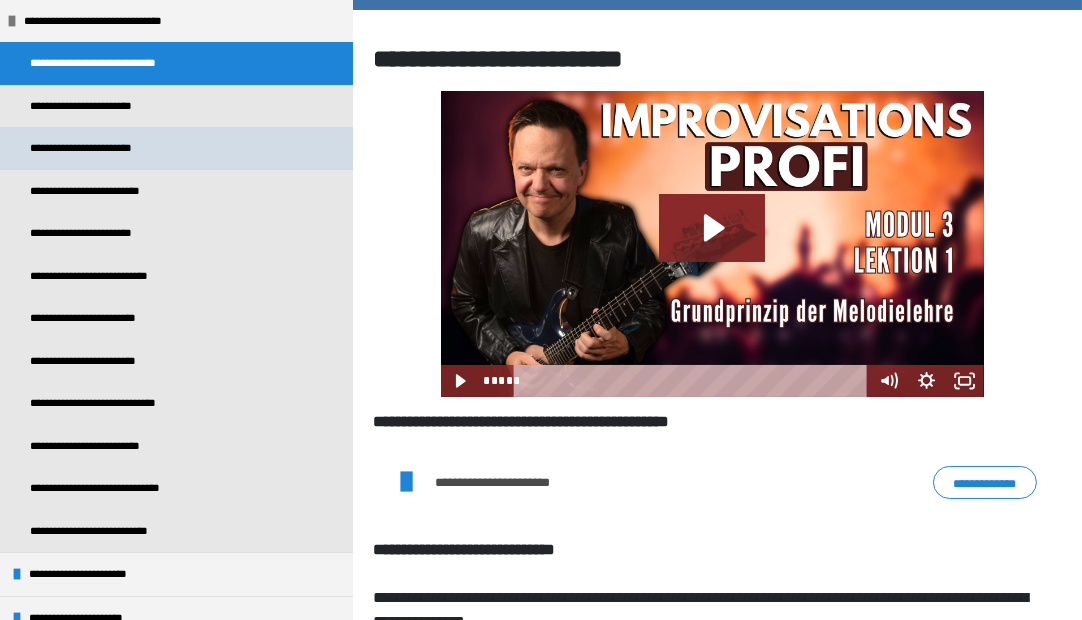 click on "**********" at bounding box center [98, 148] 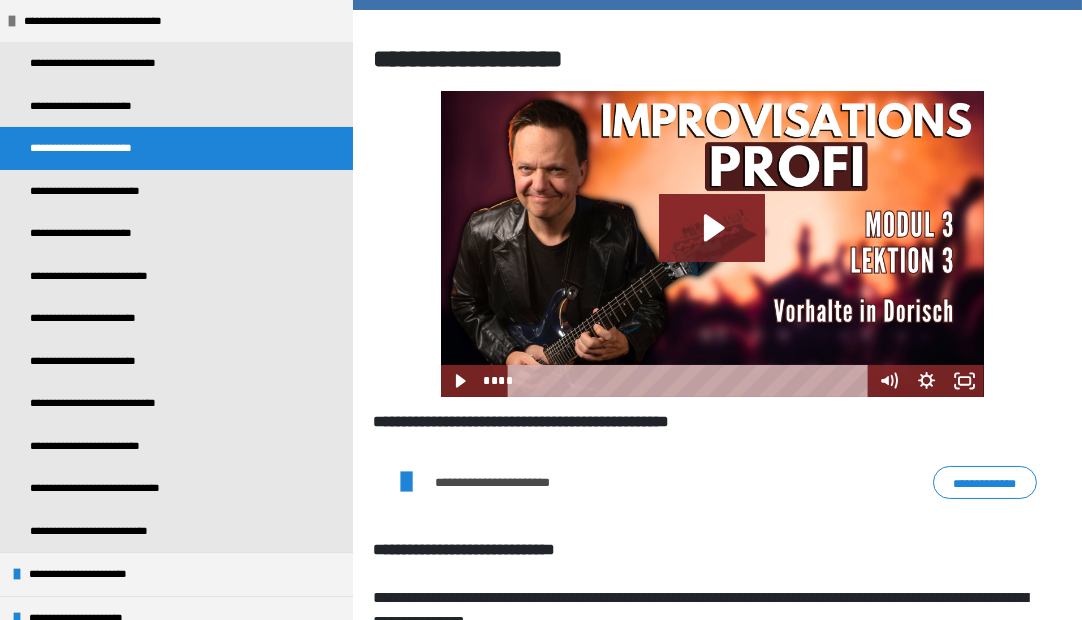 click on "**********" at bounding box center (985, 482) 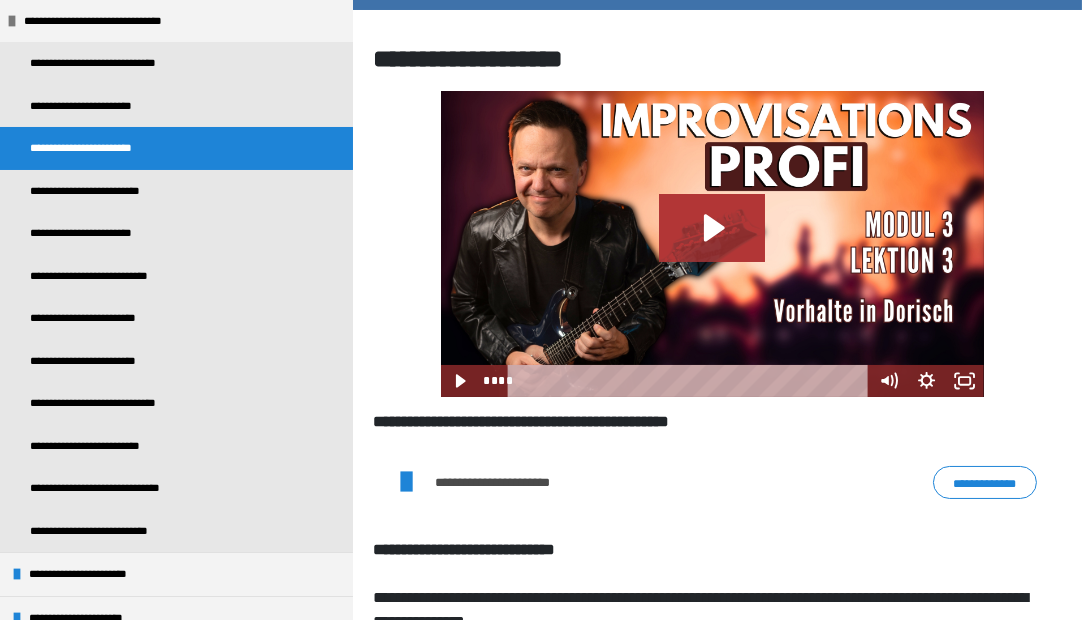 click 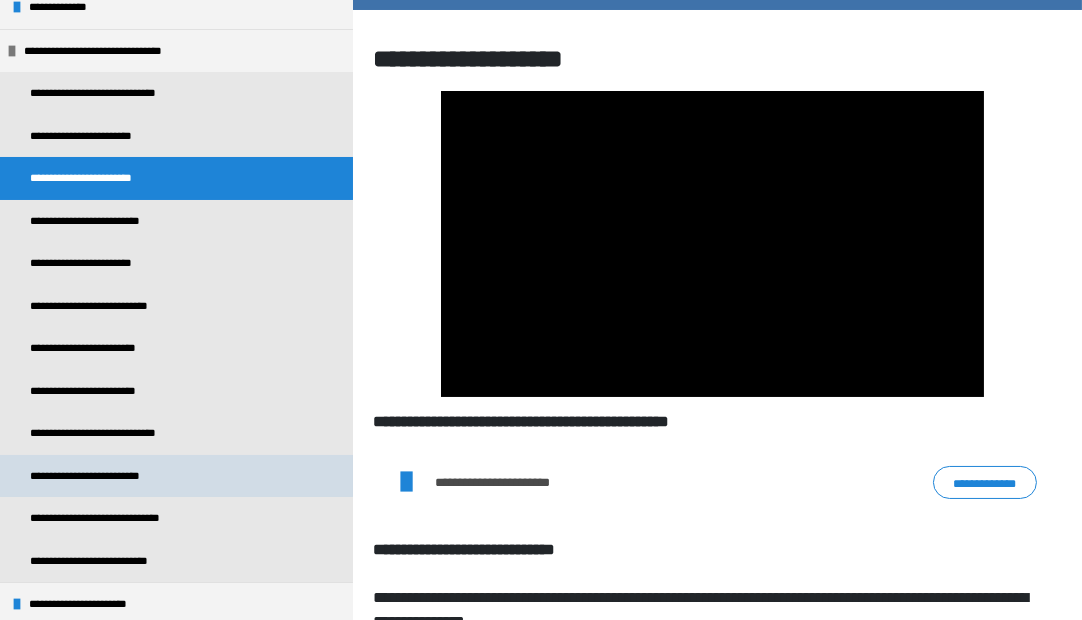 scroll, scrollTop: 238, scrollLeft: 0, axis: vertical 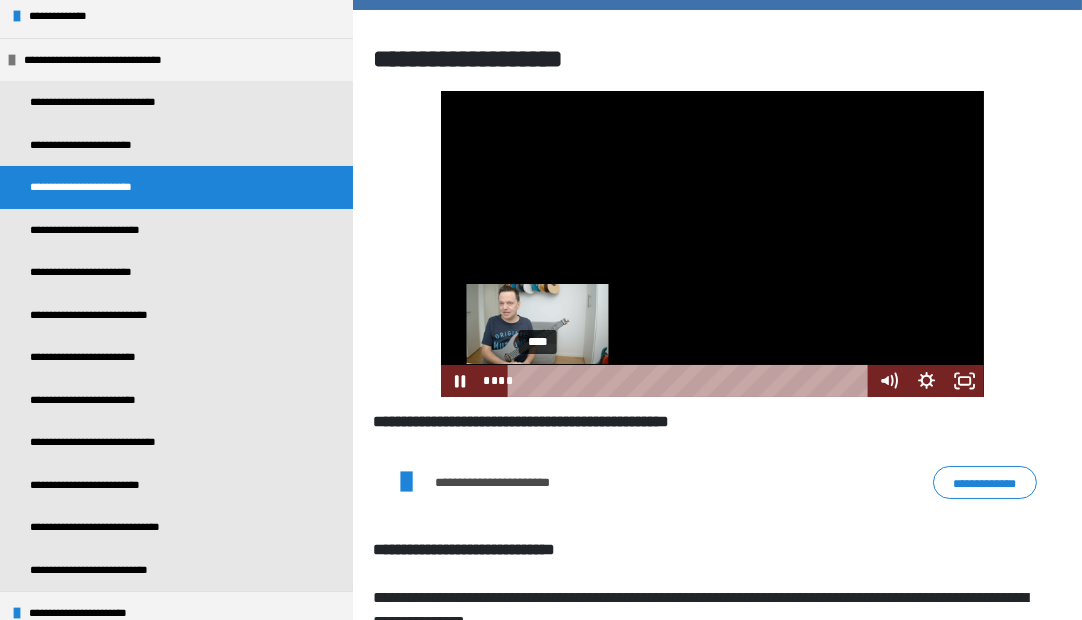 click on "****" at bounding box center (691, 381) 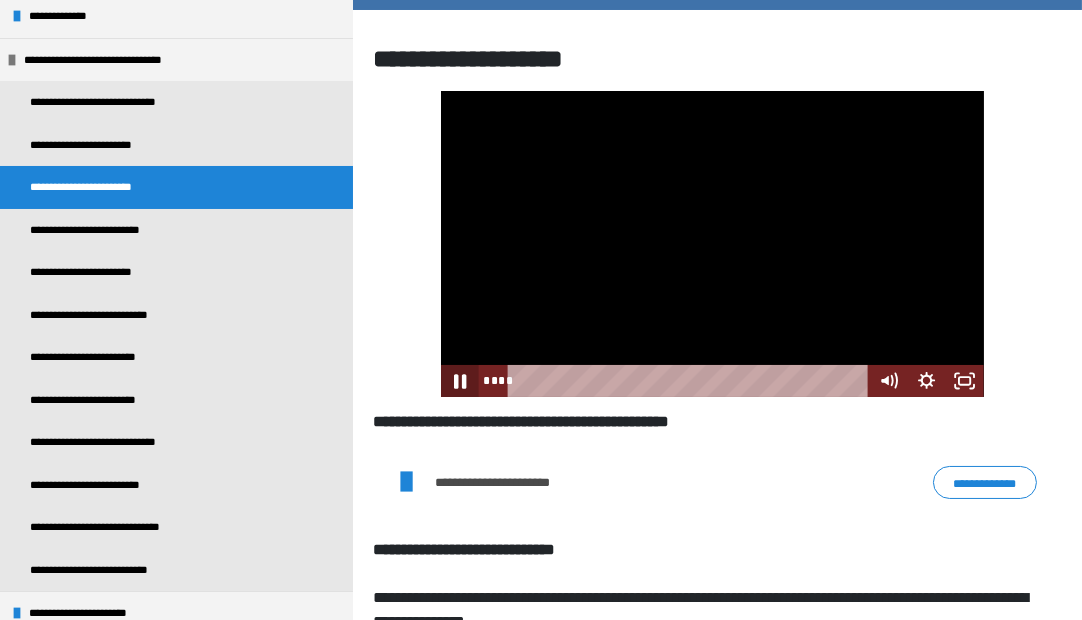 click 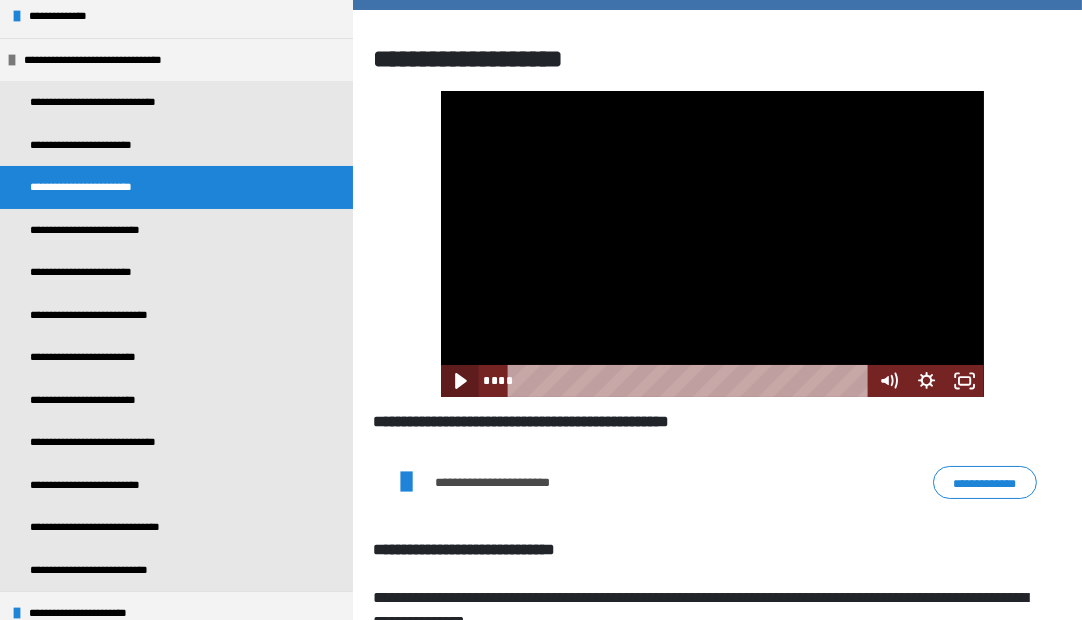 click 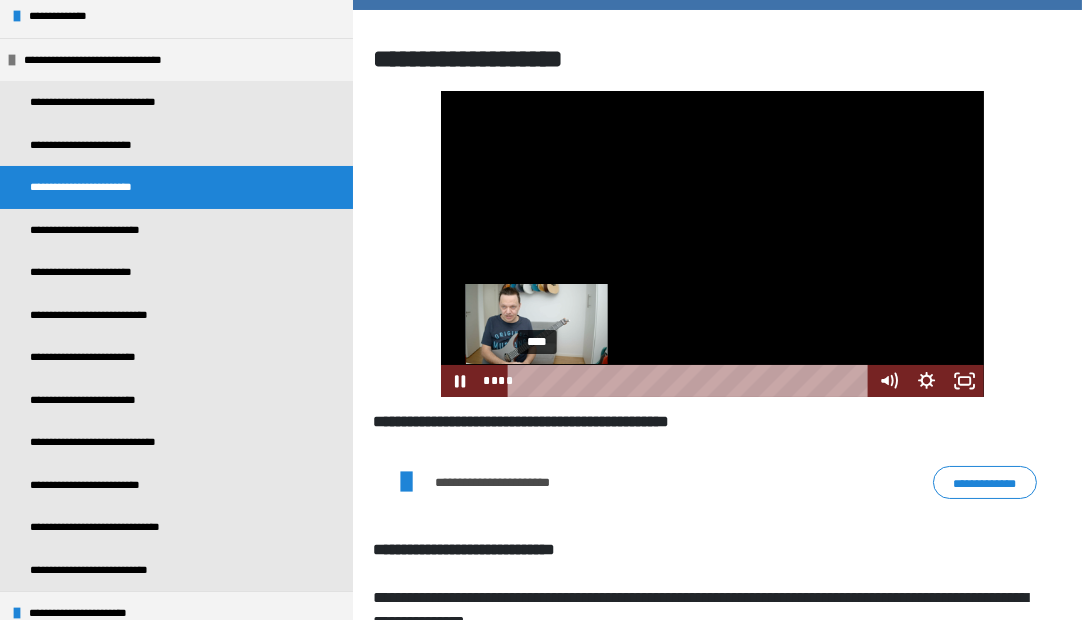 click at bounding box center [541, 380] 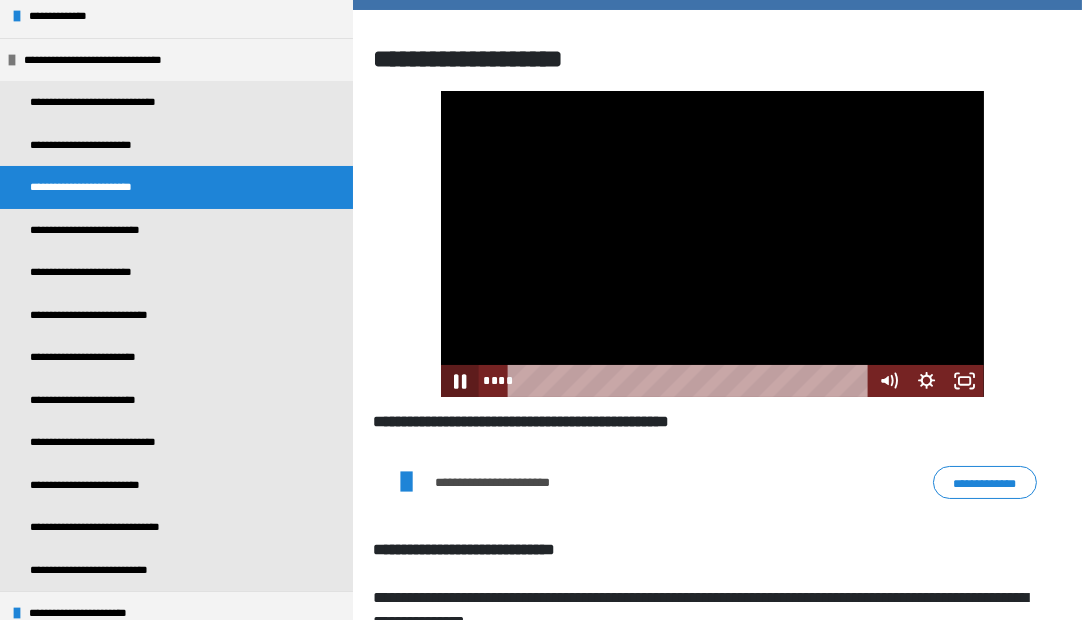 click 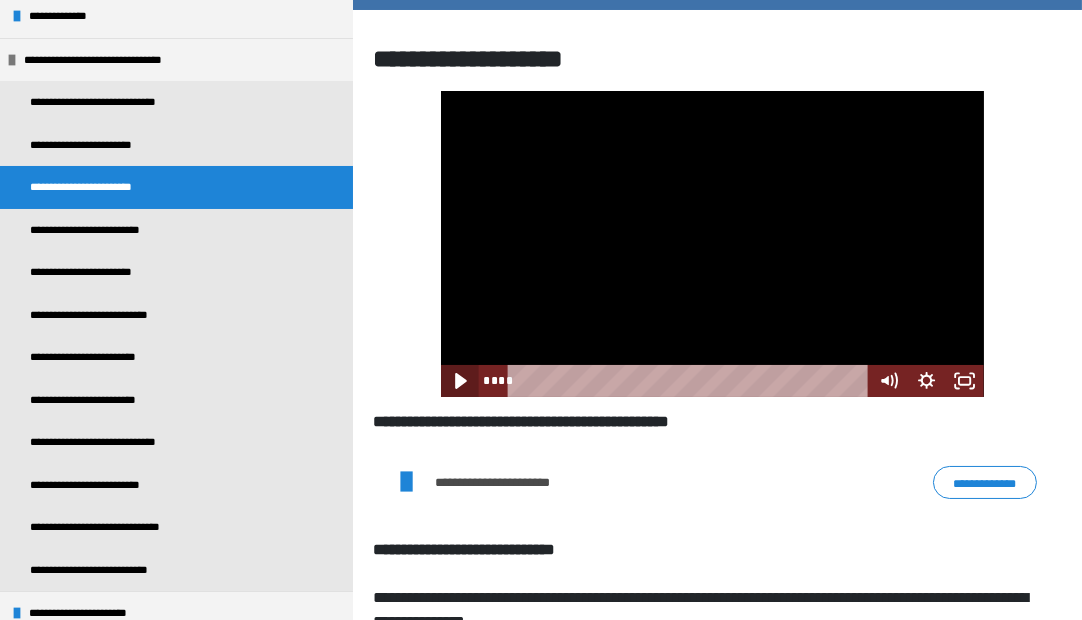 click 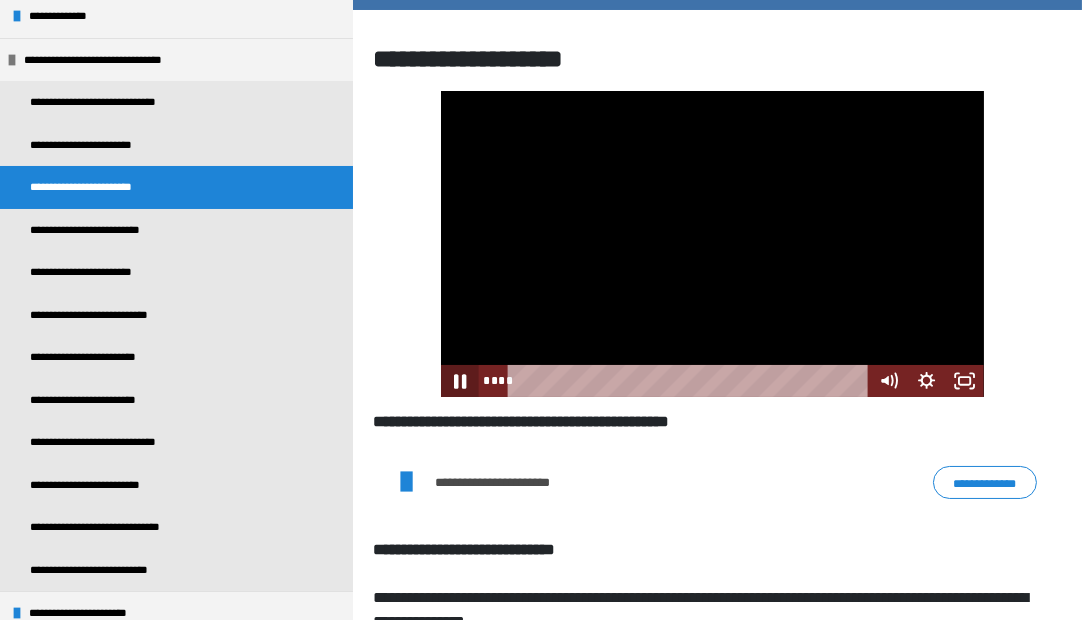 click 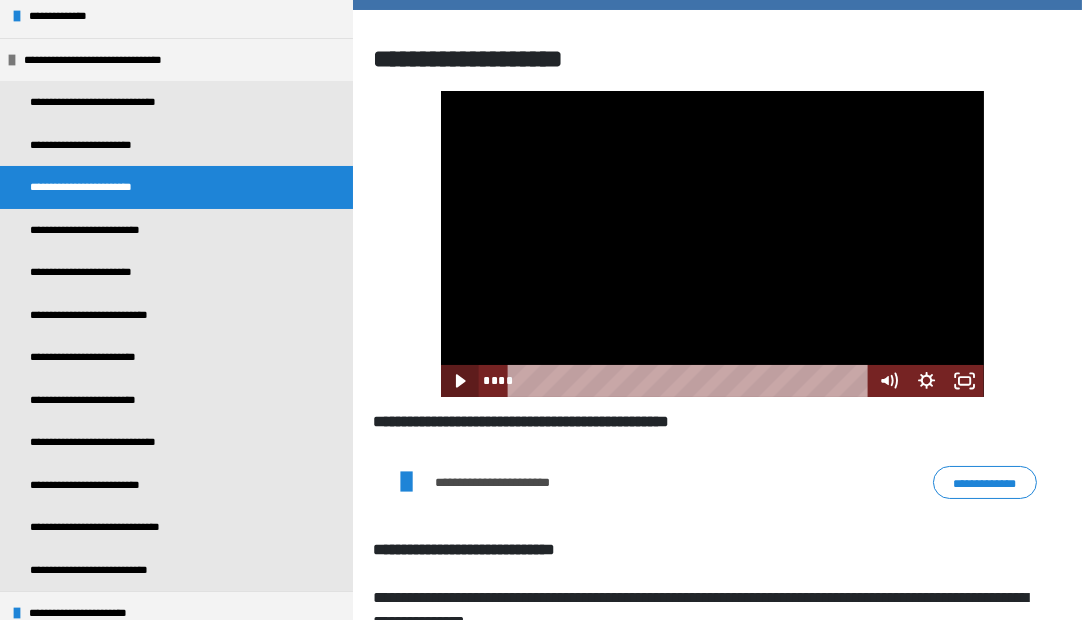 click 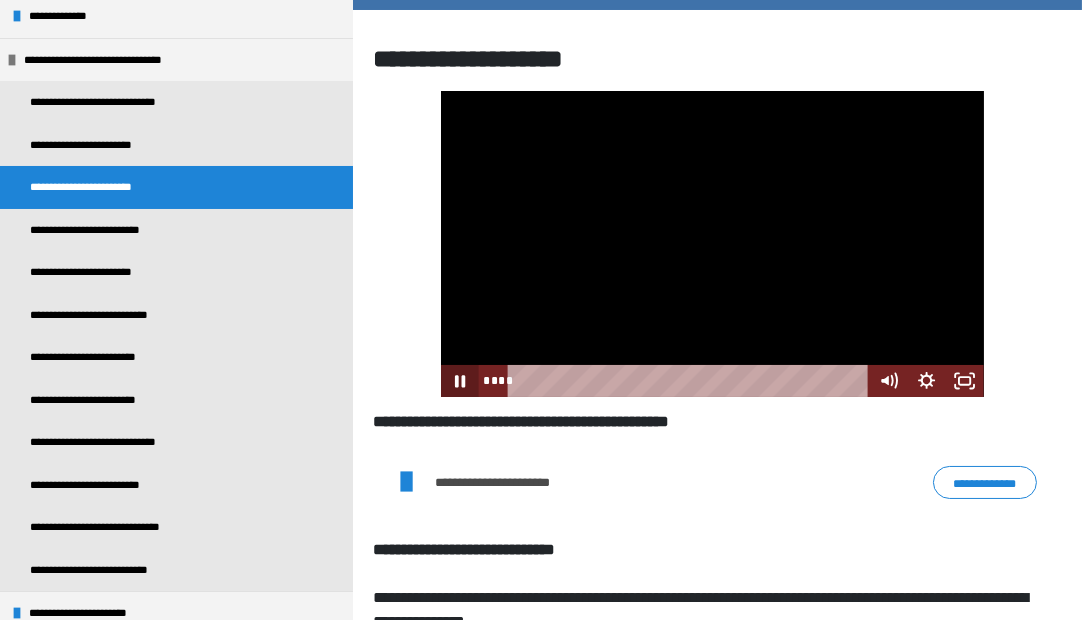 click 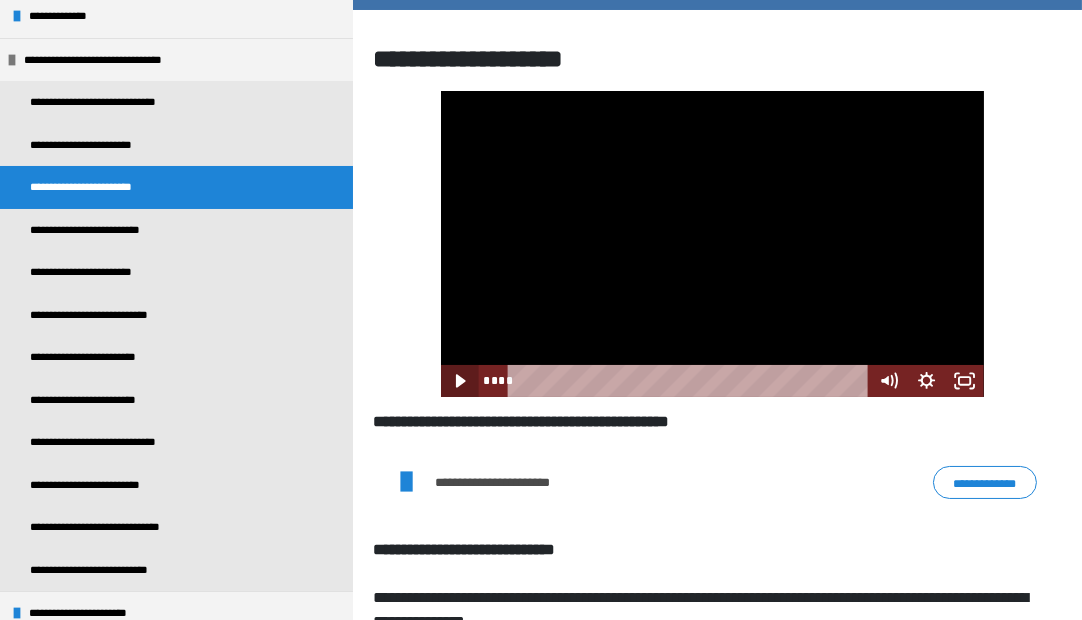 click 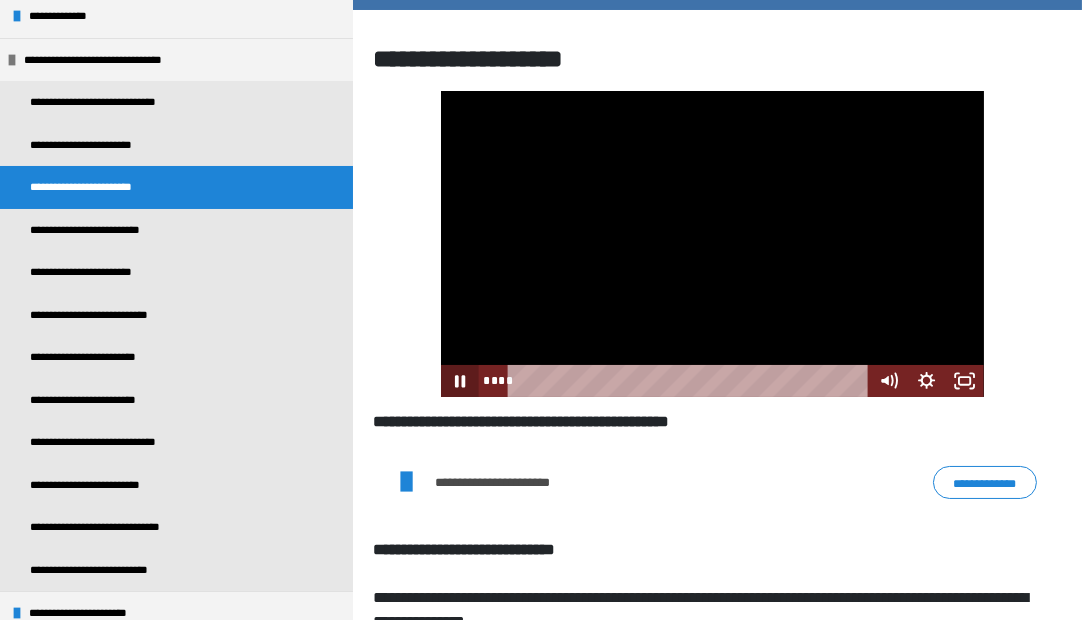 click 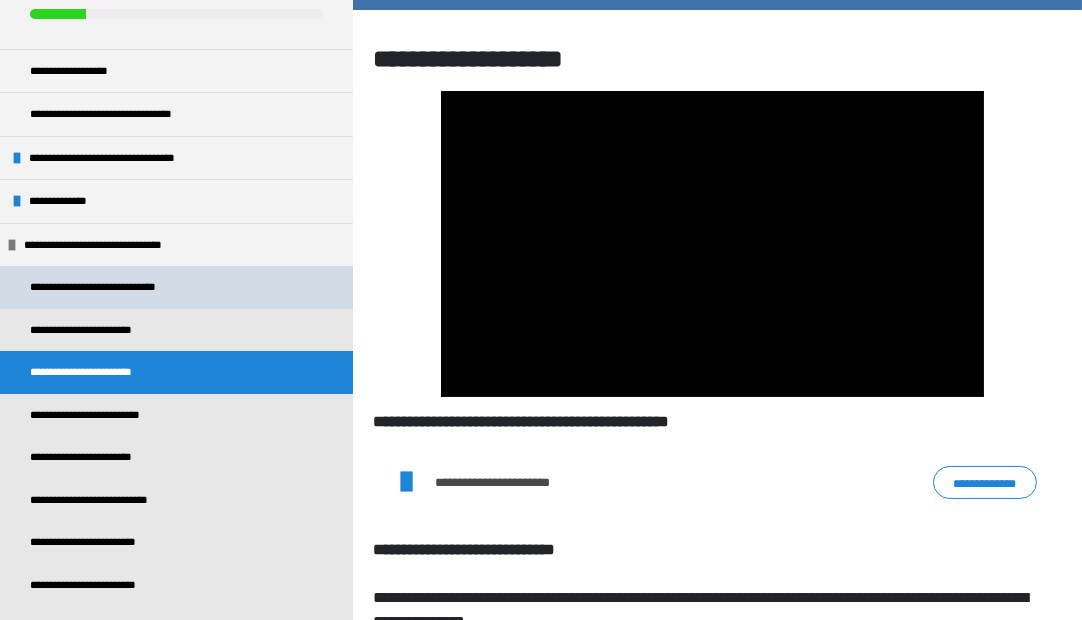 scroll, scrollTop: 0, scrollLeft: 0, axis: both 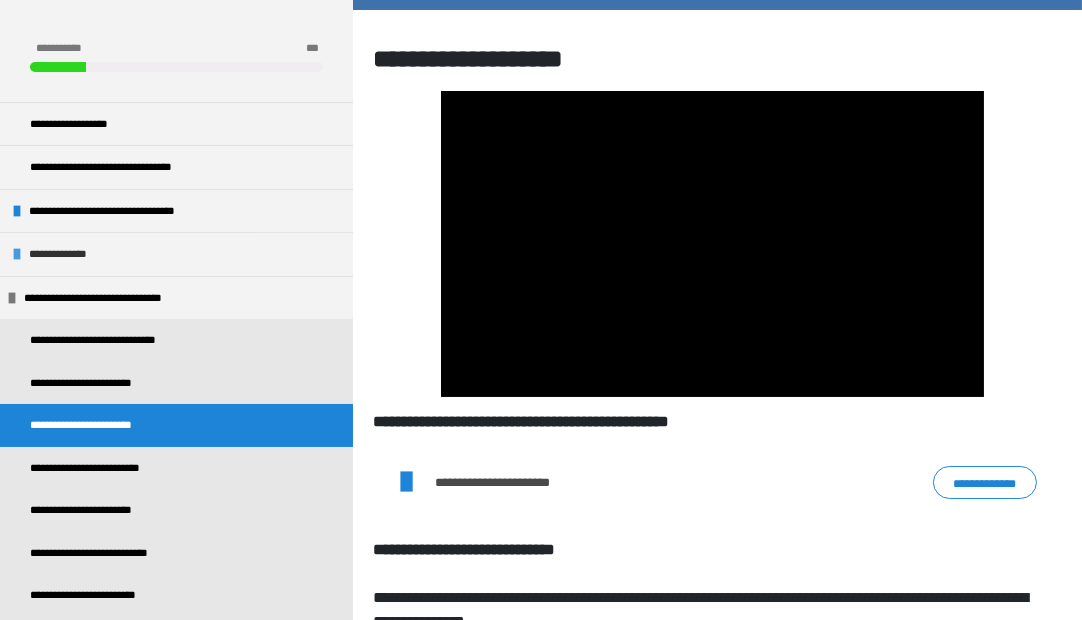 click at bounding box center (17, 254) 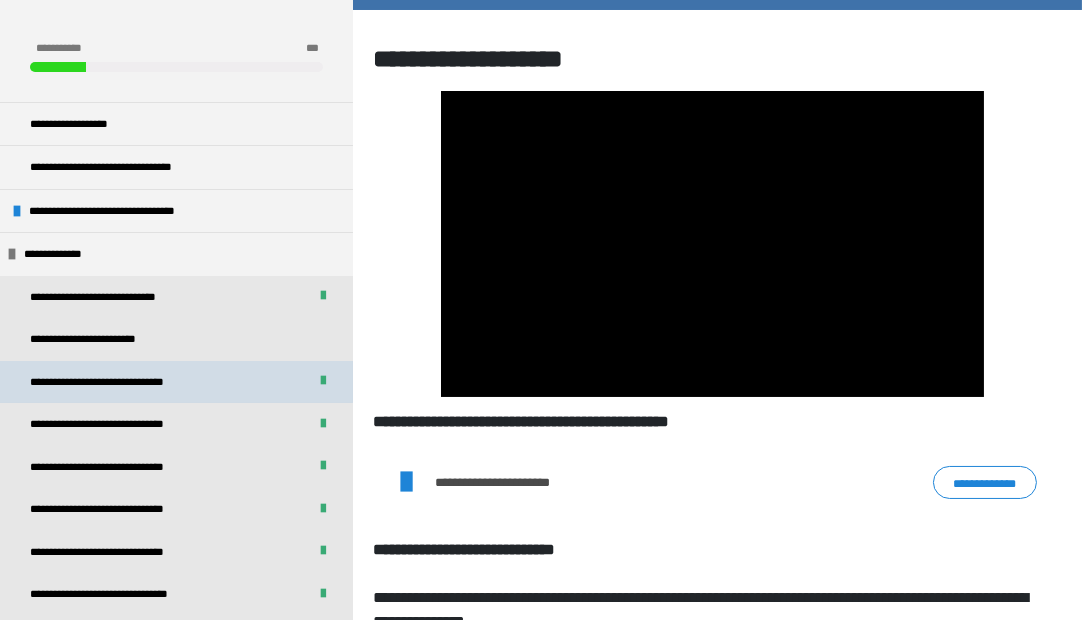 click on "**********" at bounding box center [123, 382] 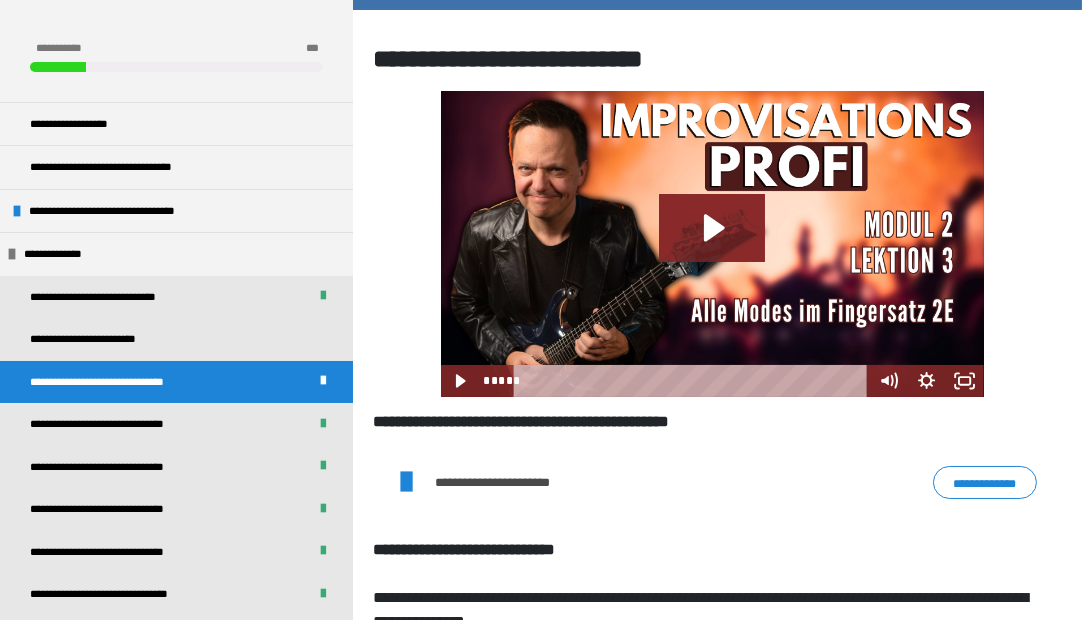 click on "**********" at bounding box center (985, 482) 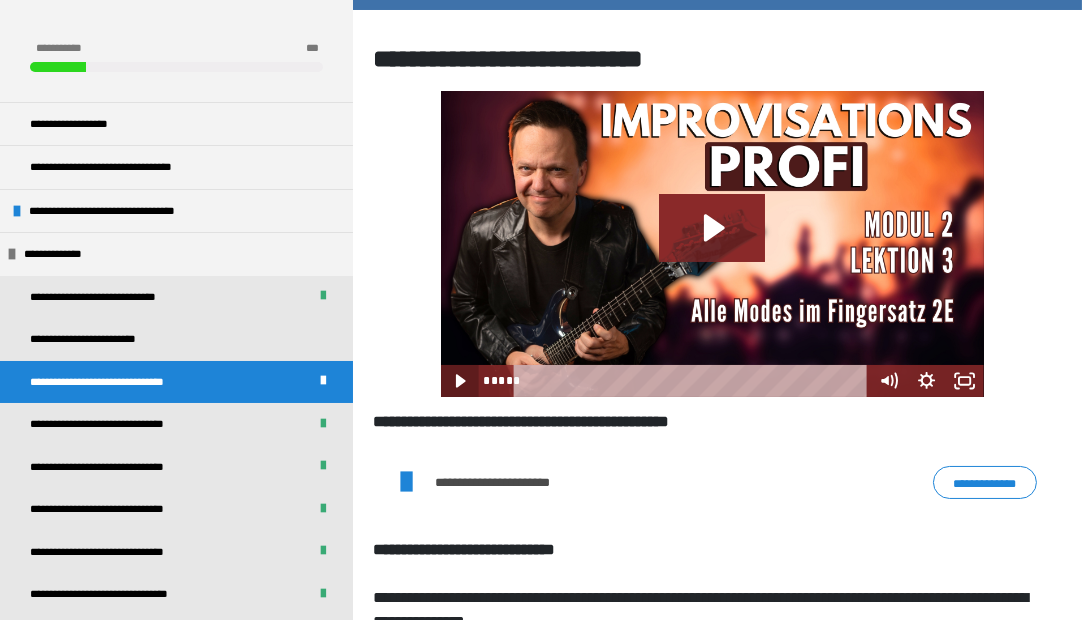click 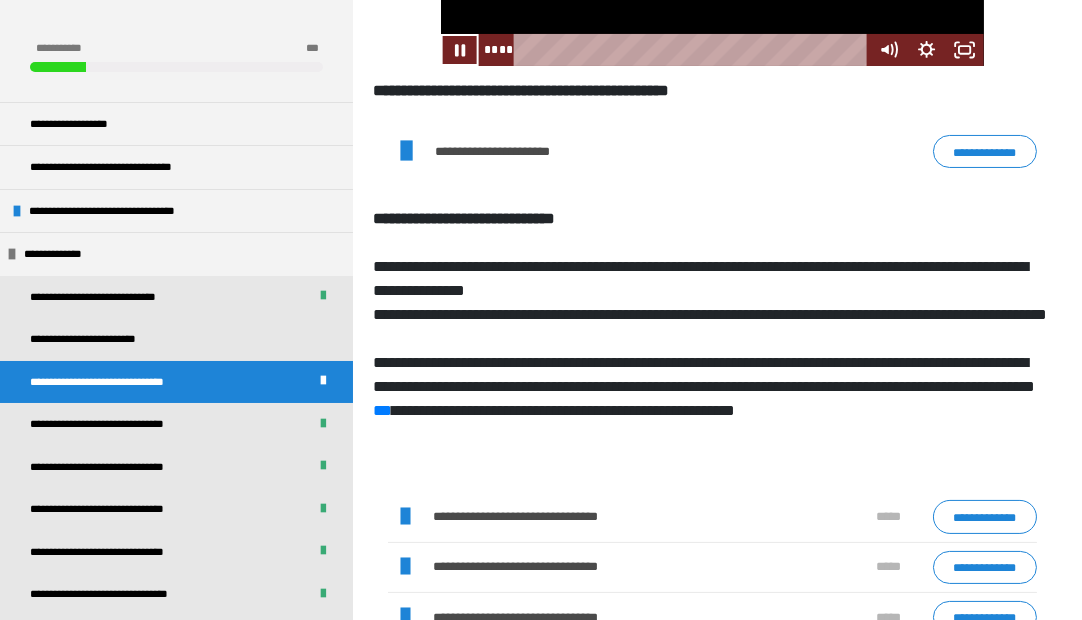 scroll, scrollTop: 515, scrollLeft: 0, axis: vertical 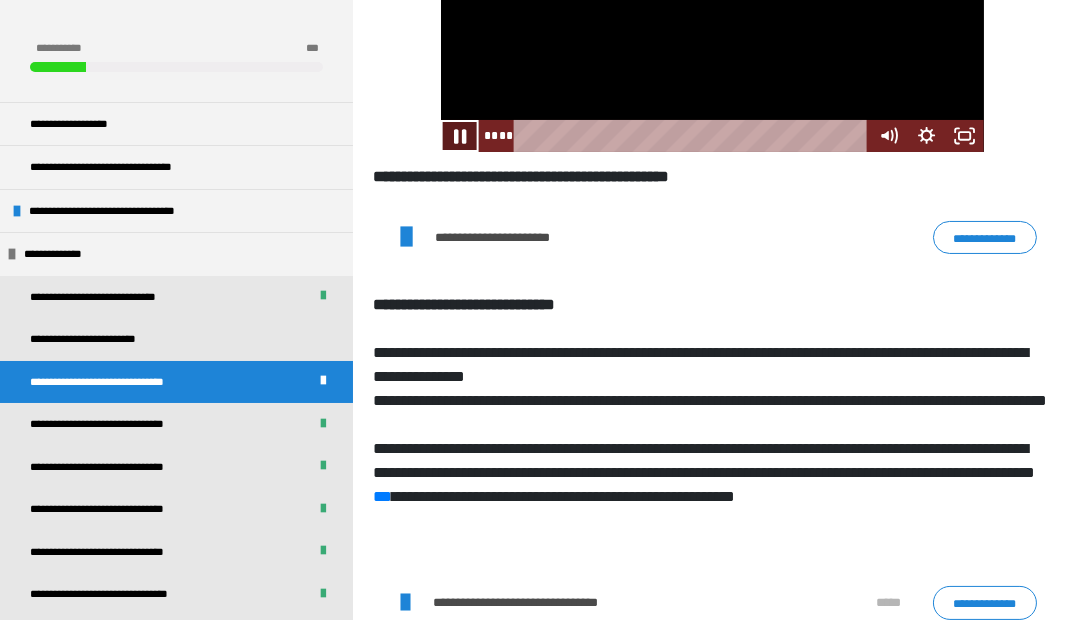 click 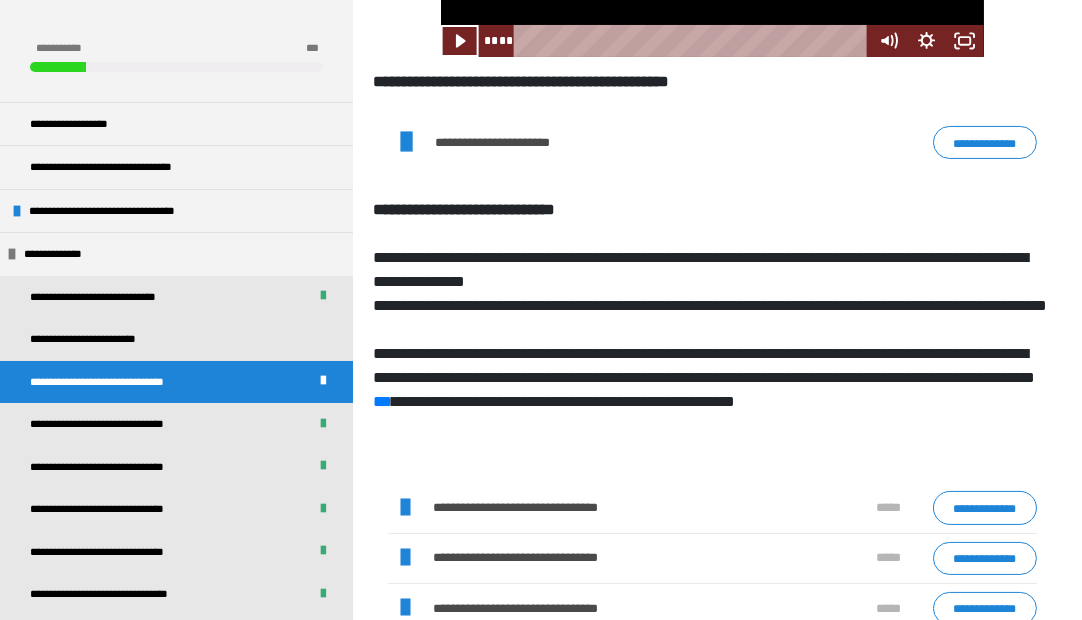scroll, scrollTop: 907, scrollLeft: 0, axis: vertical 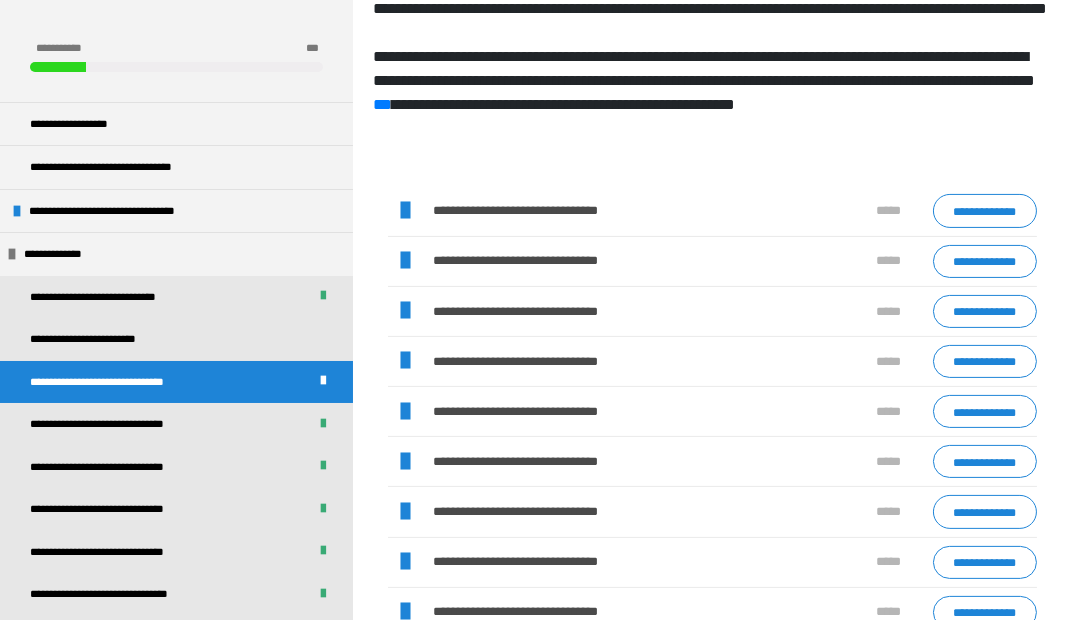 drag, startPoint x: 407, startPoint y: 412, endPoint x: 668, endPoint y: 489, distance: 272.1213 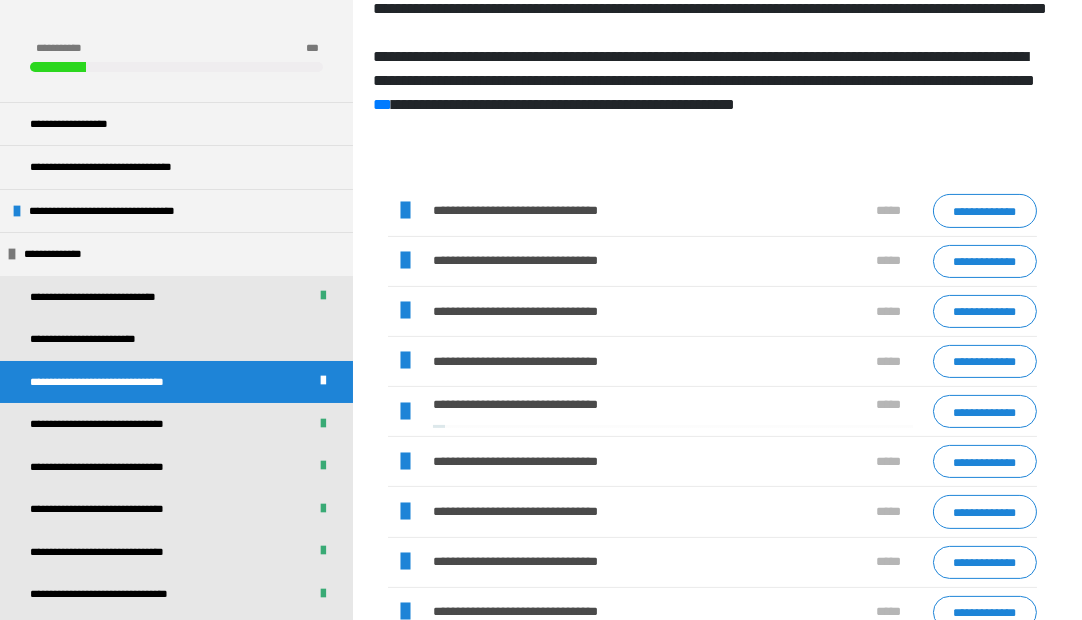 scroll, scrollTop: 433, scrollLeft: 0, axis: vertical 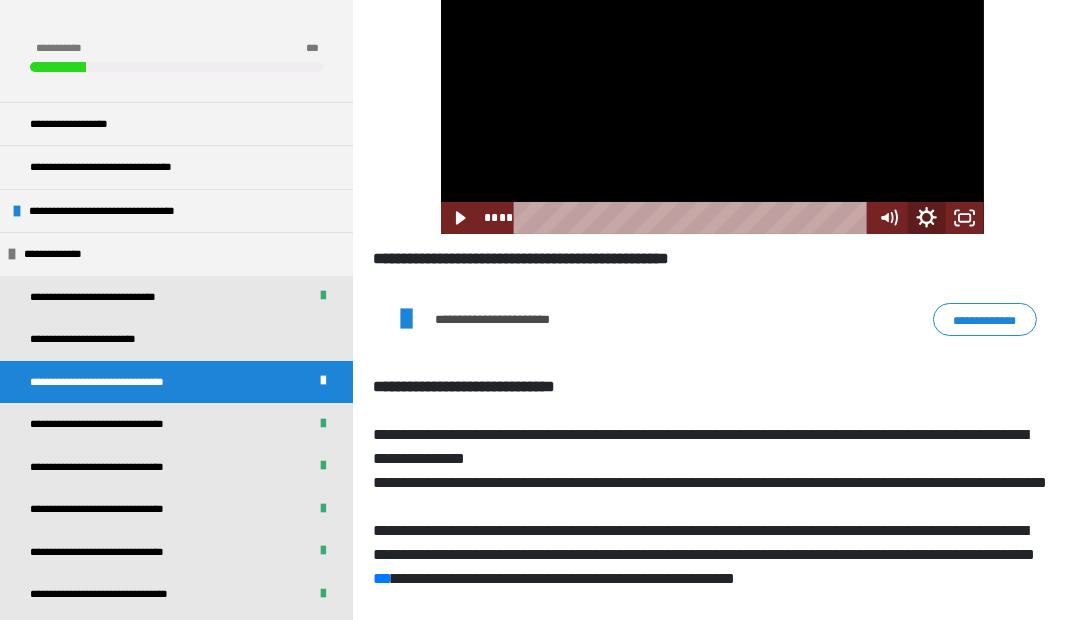 click 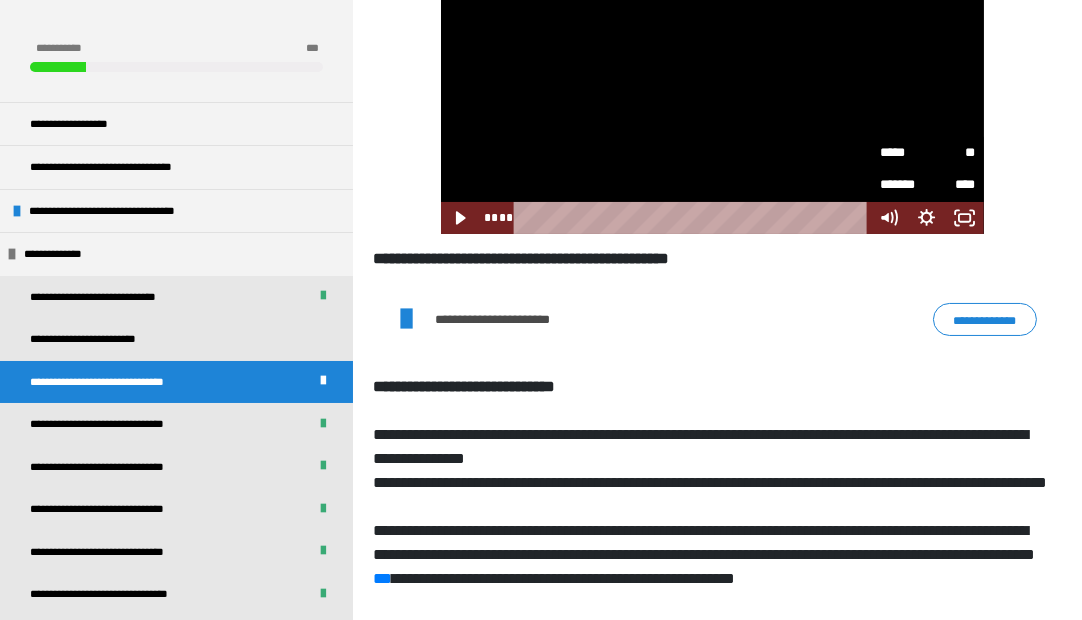 click on "**********" at bounding box center [712, 319] 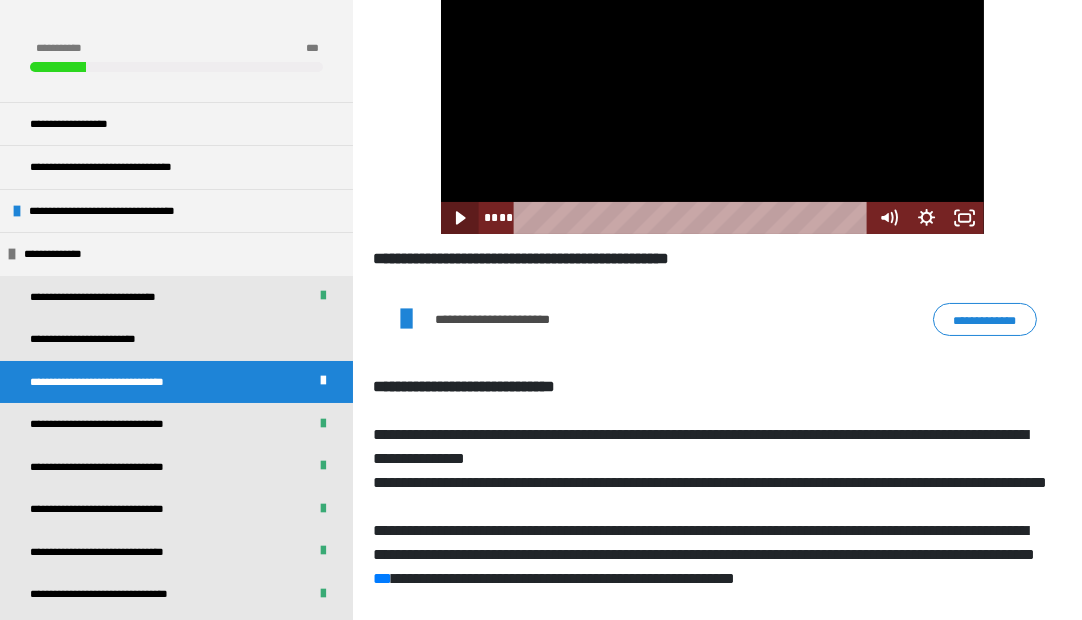 click 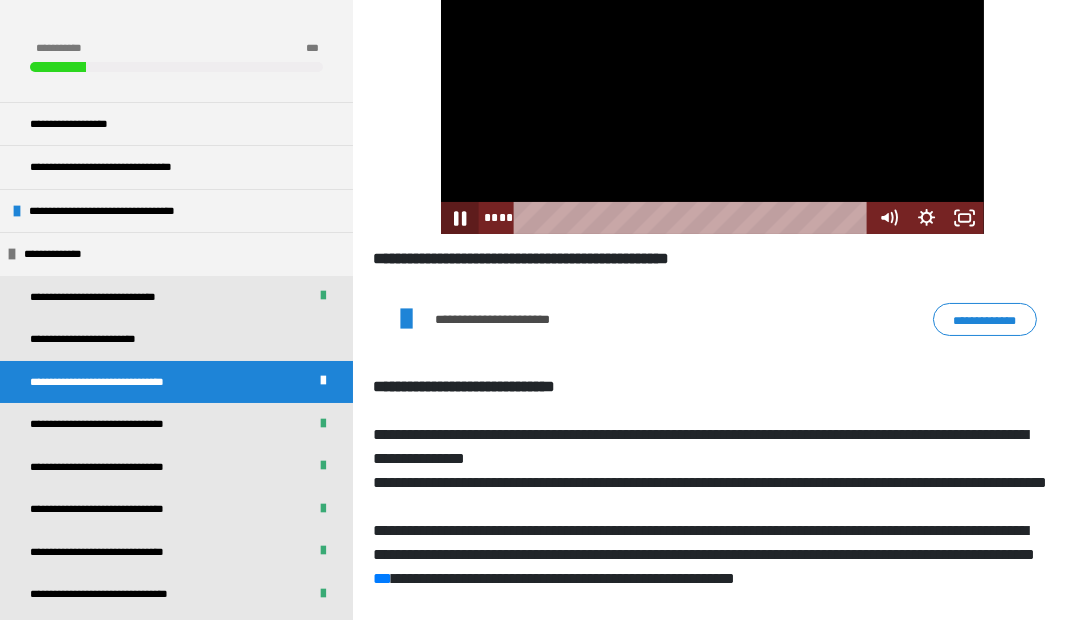 click 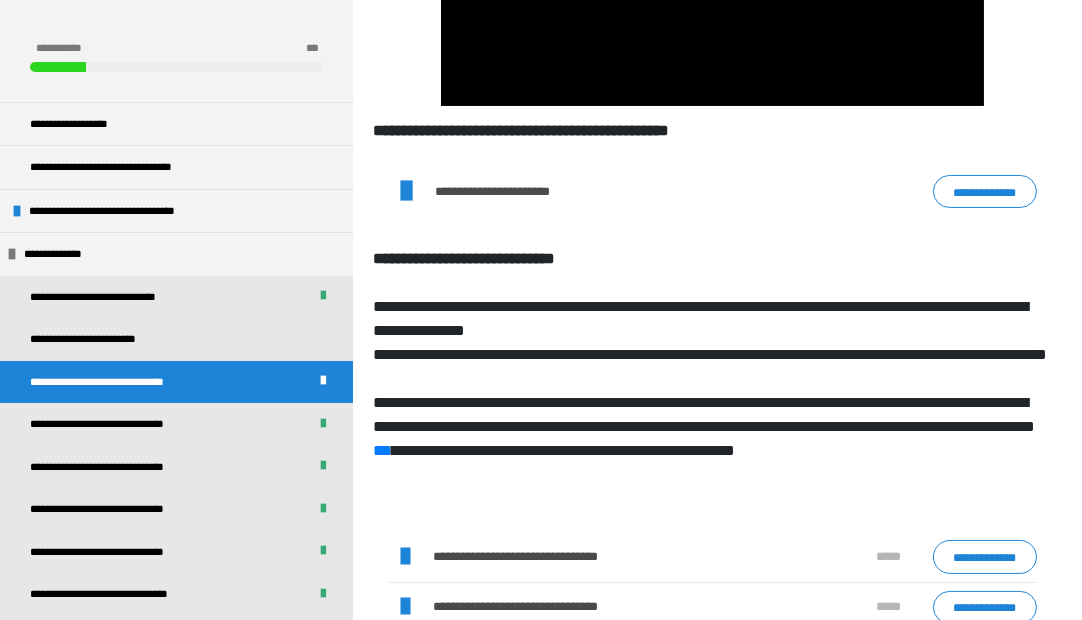 scroll, scrollTop: 841, scrollLeft: 0, axis: vertical 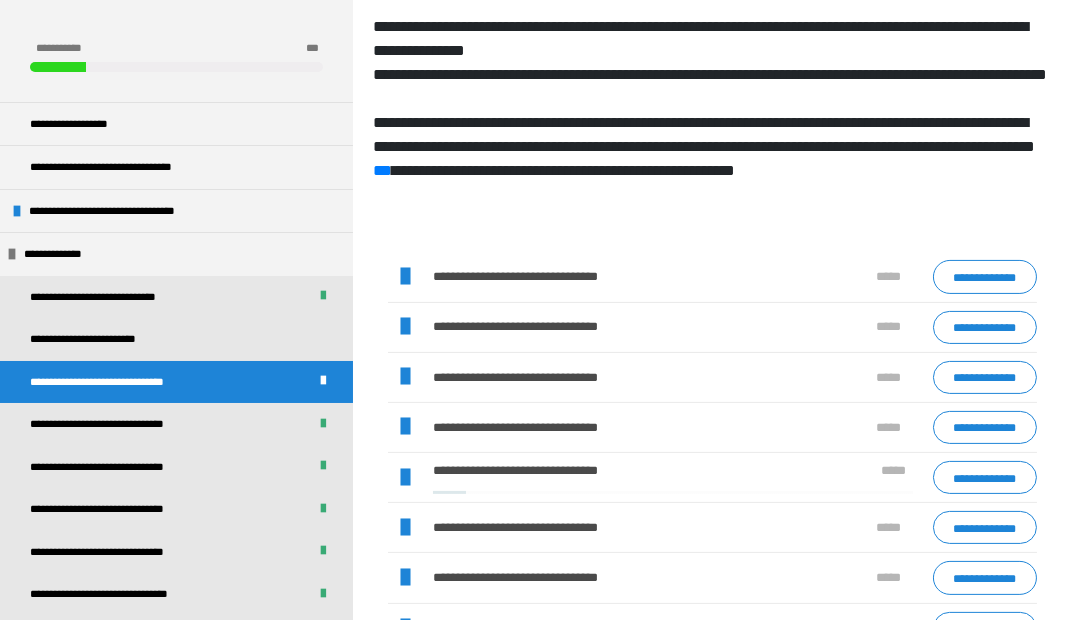 click at bounding box center [405, 478] 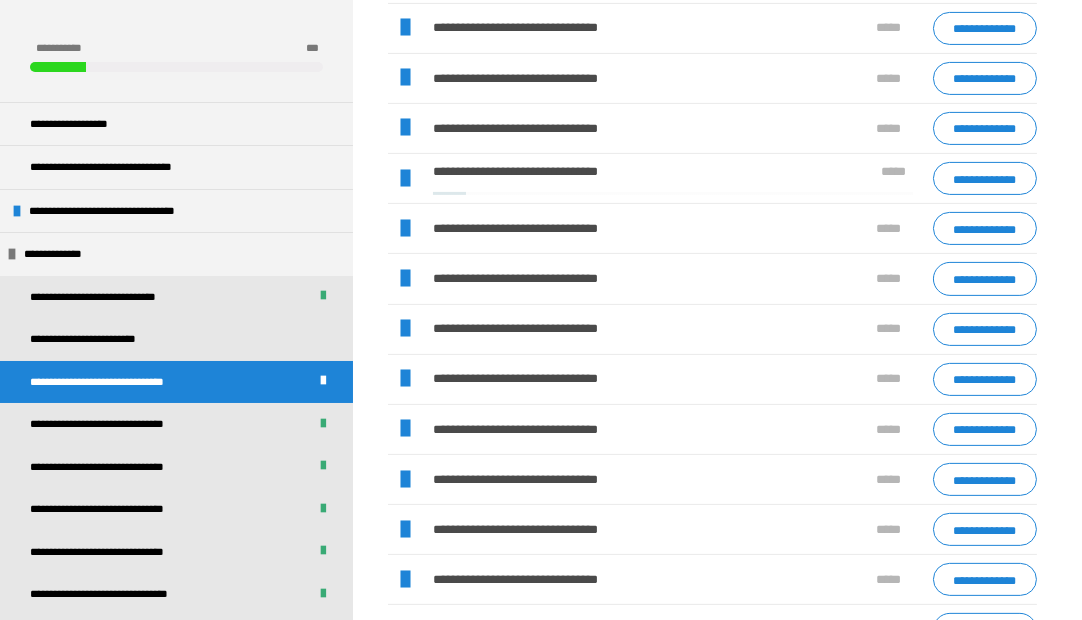 scroll, scrollTop: 1152, scrollLeft: 0, axis: vertical 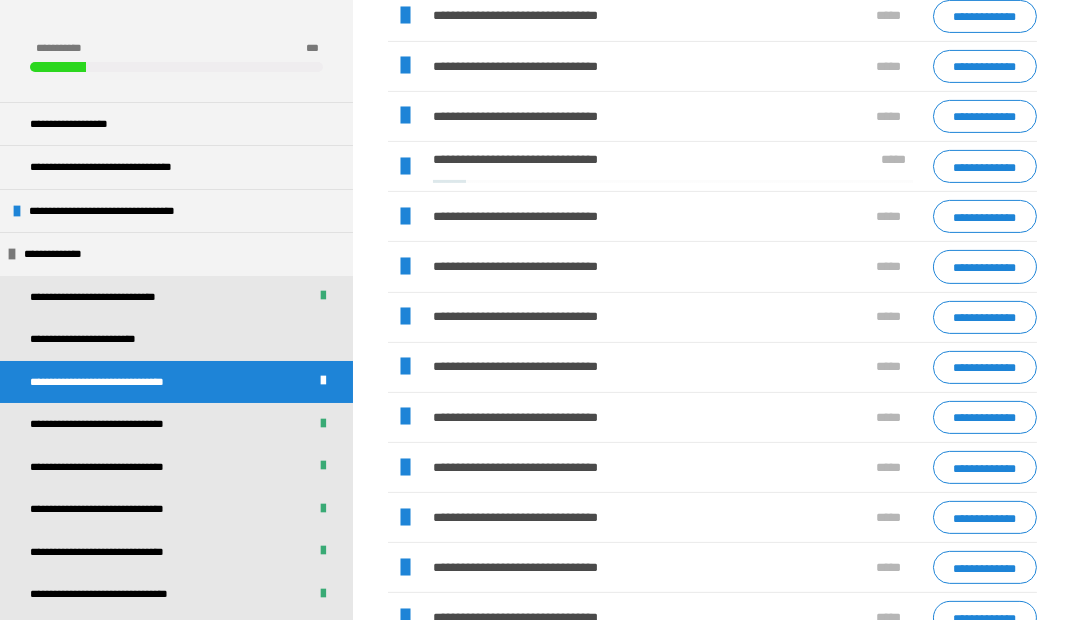 click at bounding box center [405, 518] 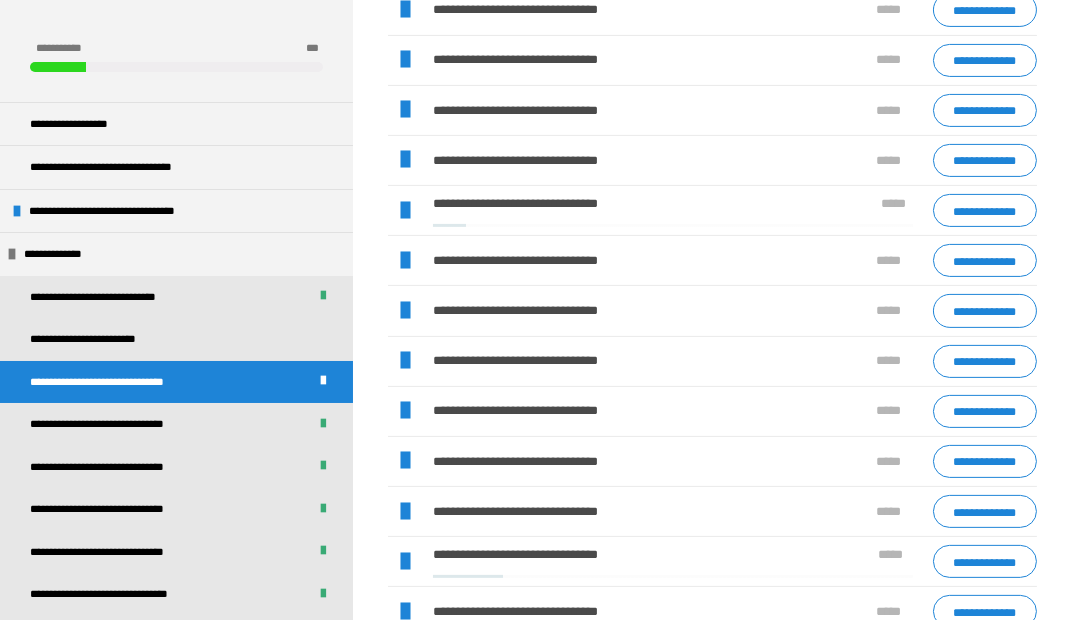 scroll, scrollTop: 1201, scrollLeft: 0, axis: vertical 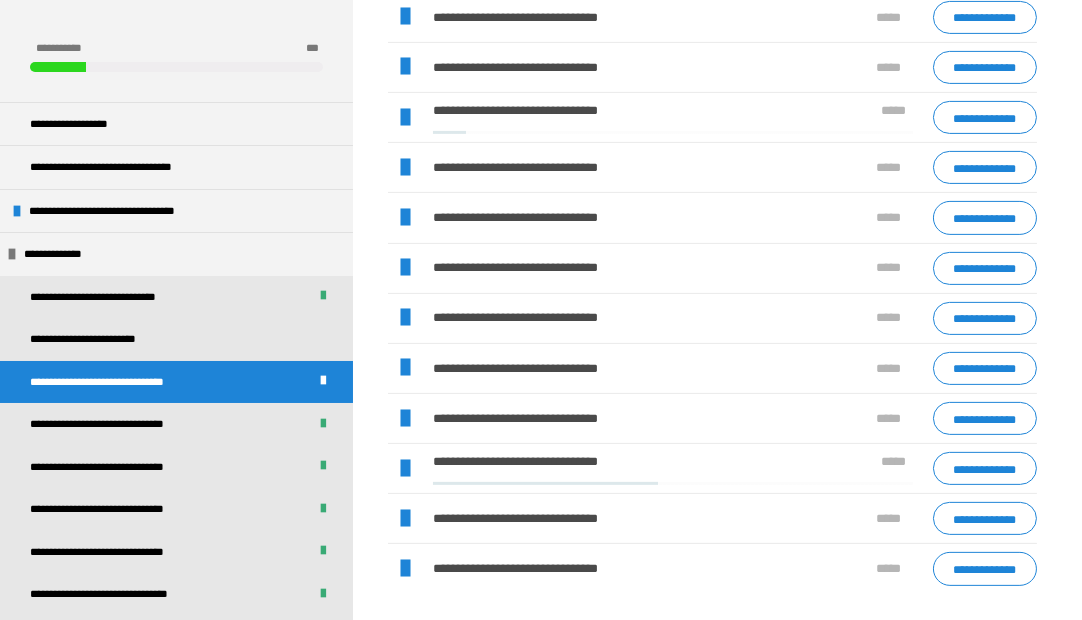 click at bounding box center (405, 469) 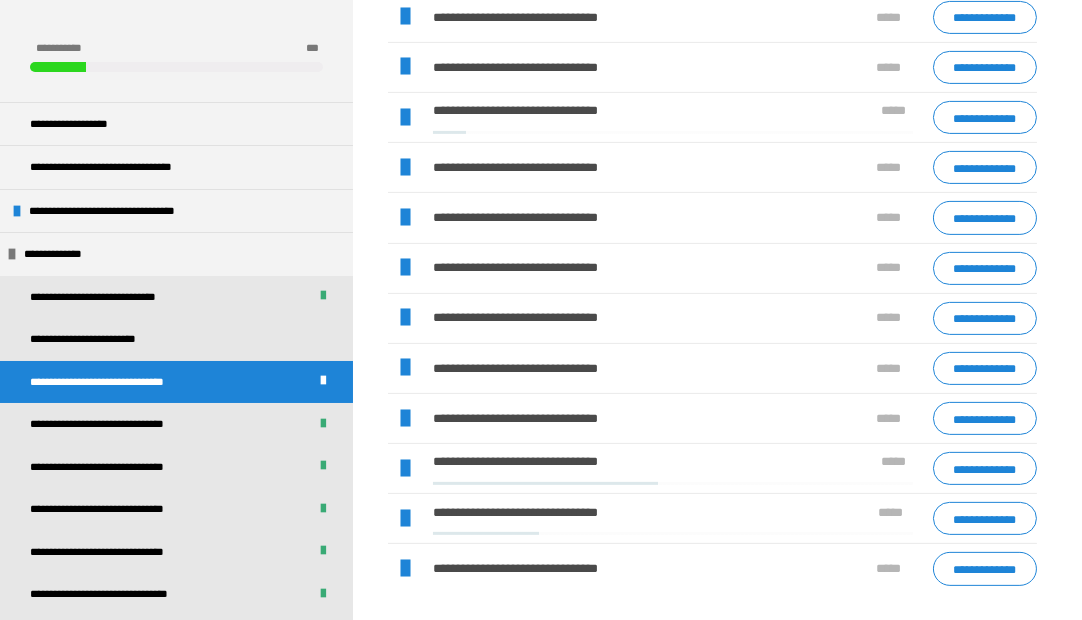 click at bounding box center [405, 519] 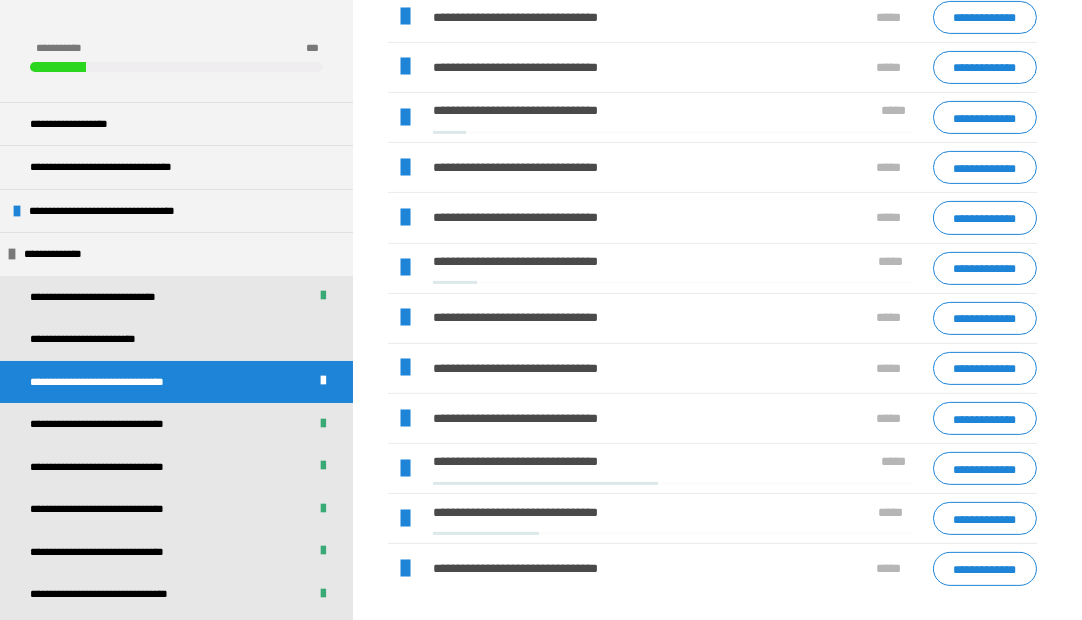 click at bounding box center [405, 268] 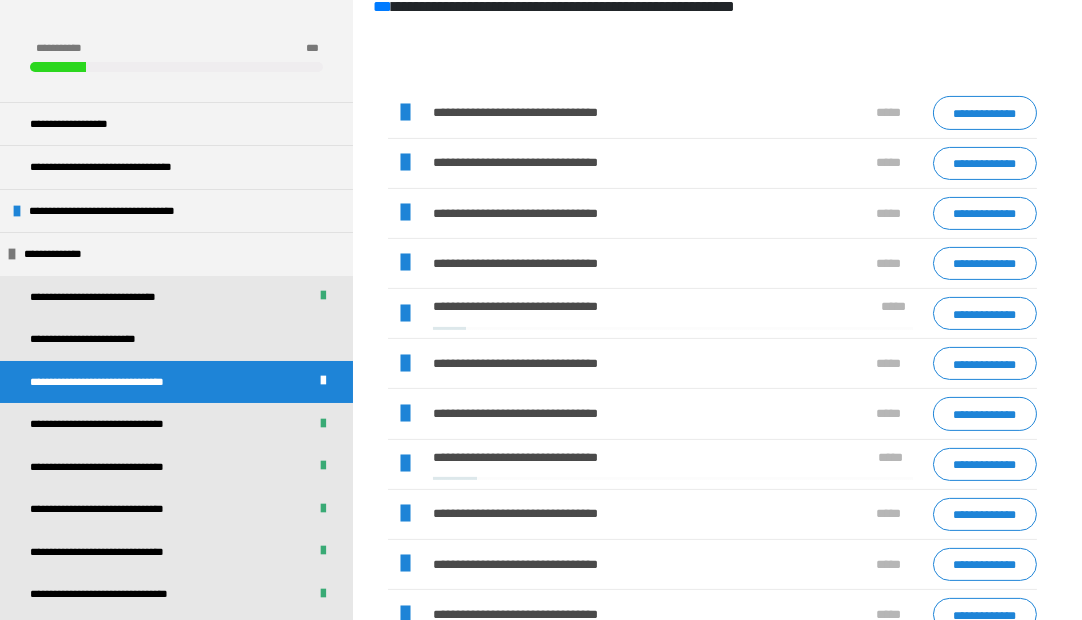 scroll, scrollTop: 237, scrollLeft: 0, axis: vertical 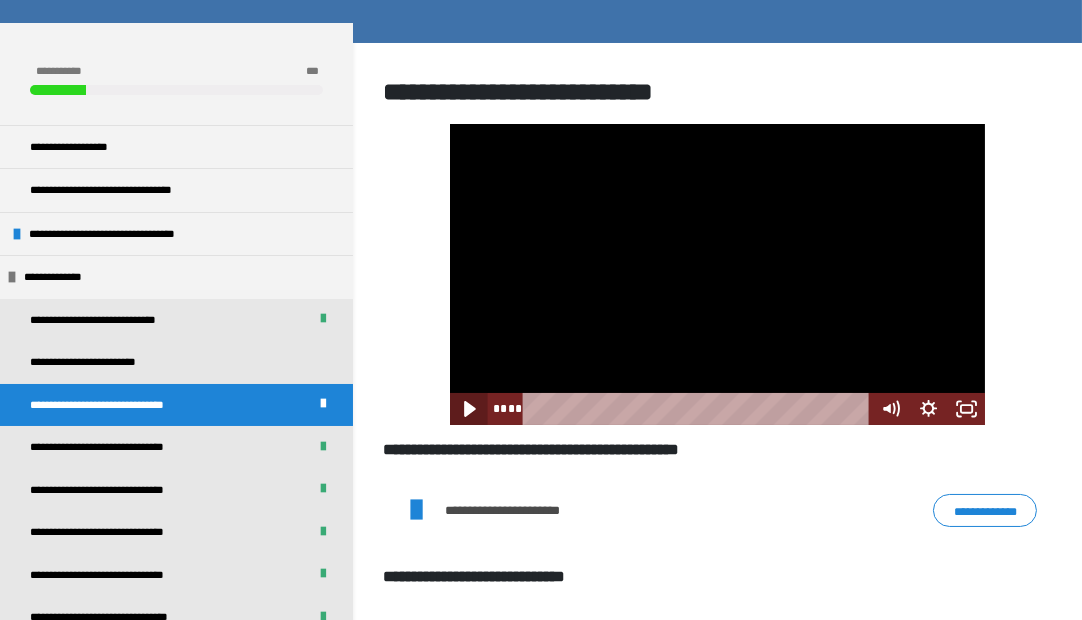 click 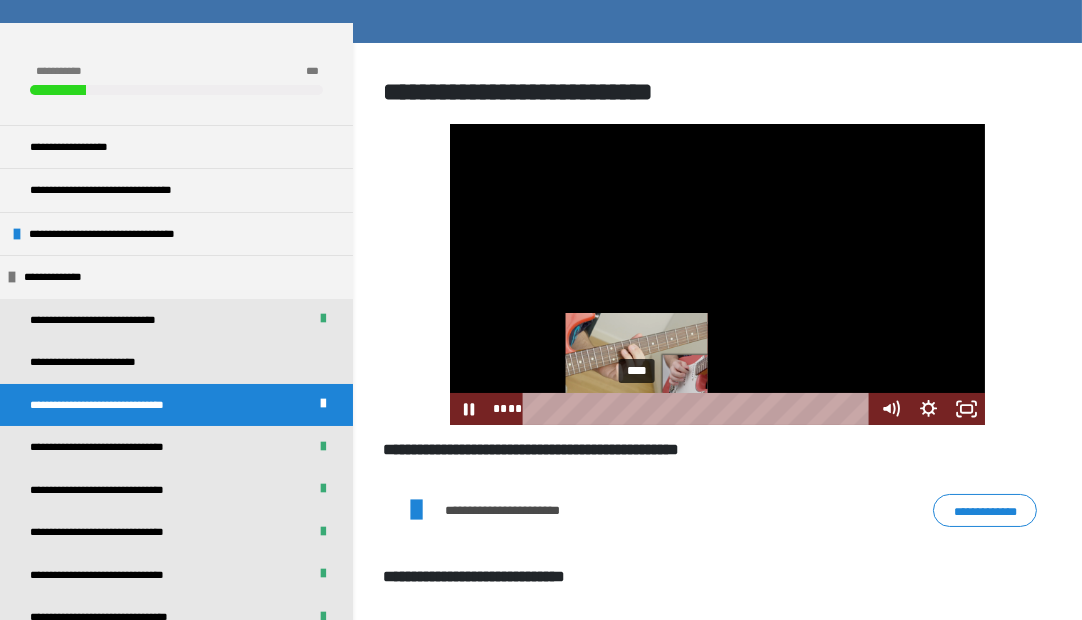 click on "****" at bounding box center (699, 409) 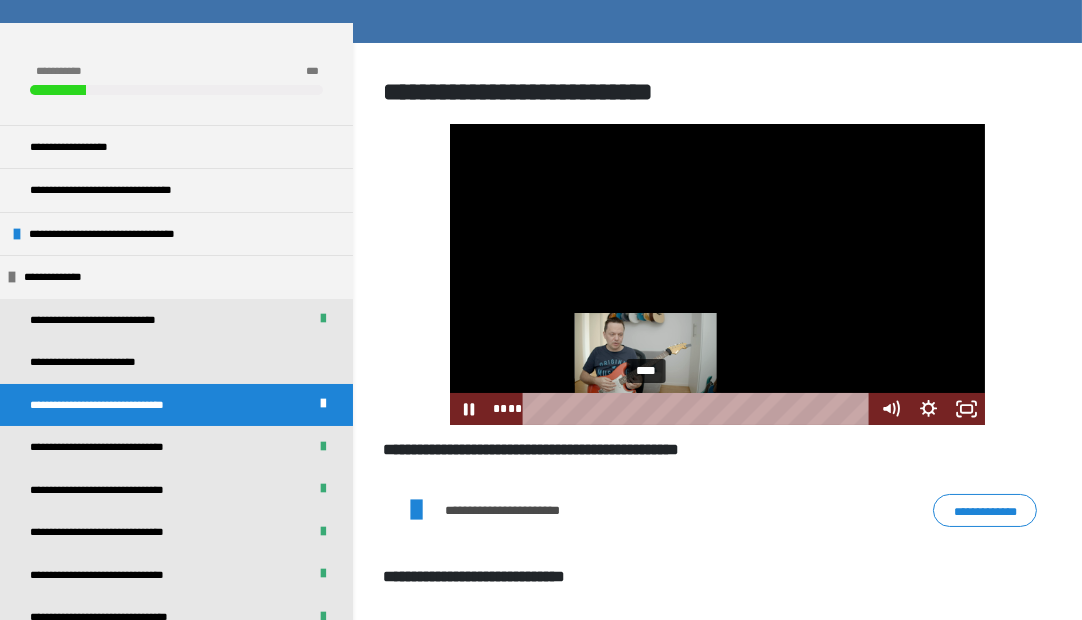 click on "****" at bounding box center [699, 409] 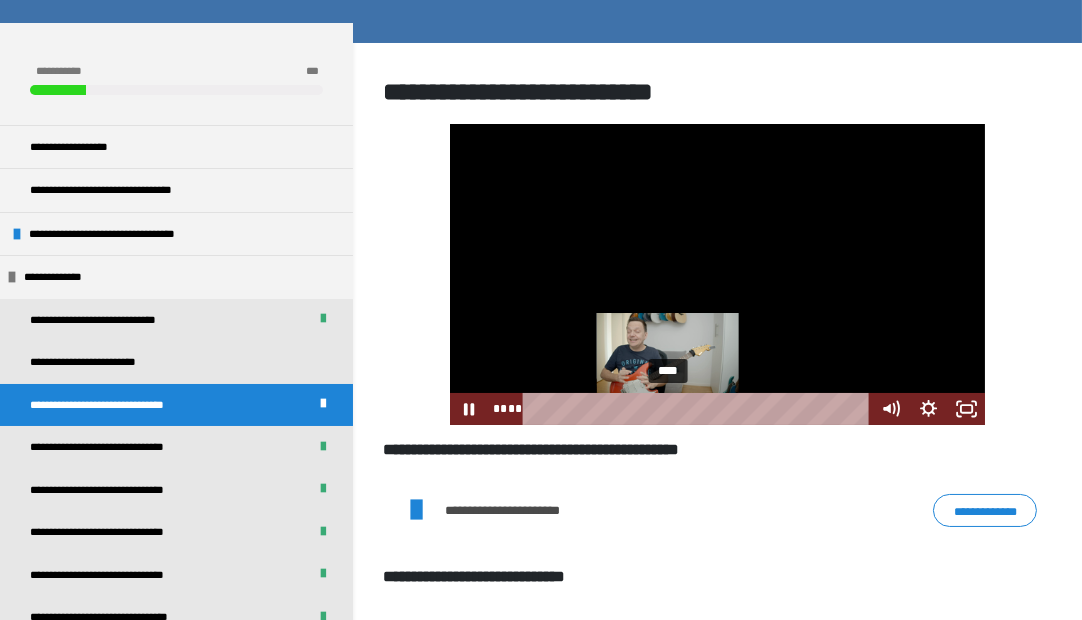 click on "****" at bounding box center (699, 409) 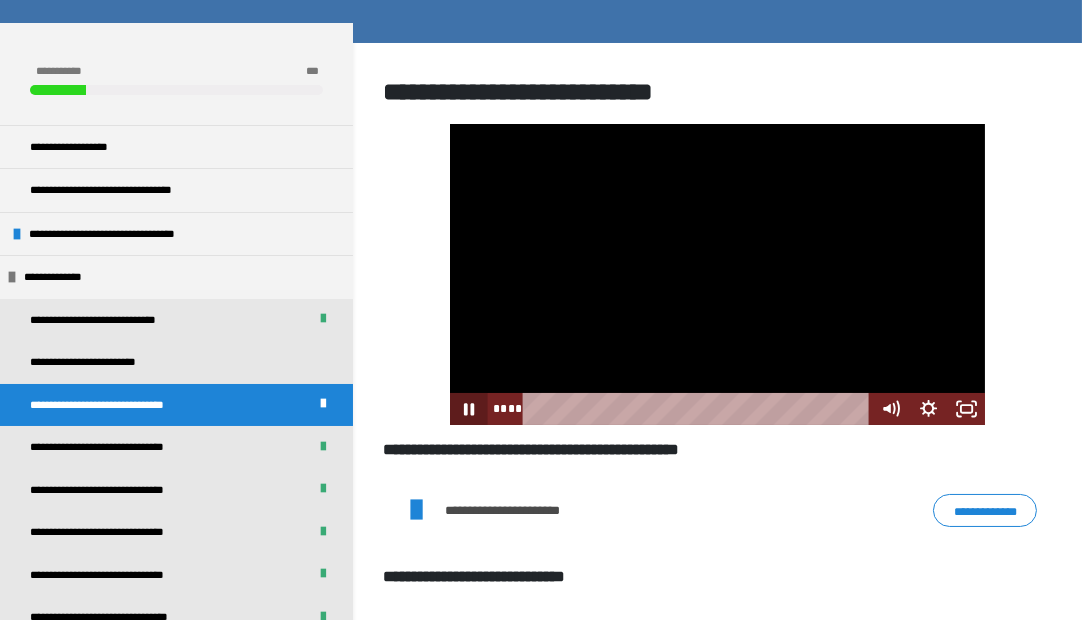 click 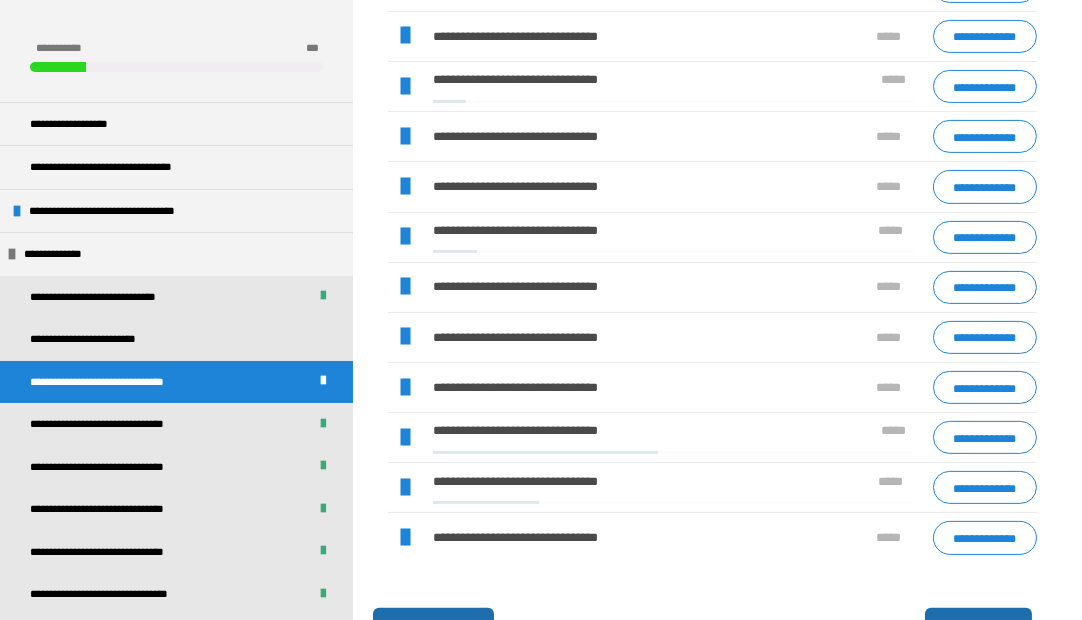 scroll, scrollTop: 1233, scrollLeft: 0, axis: vertical 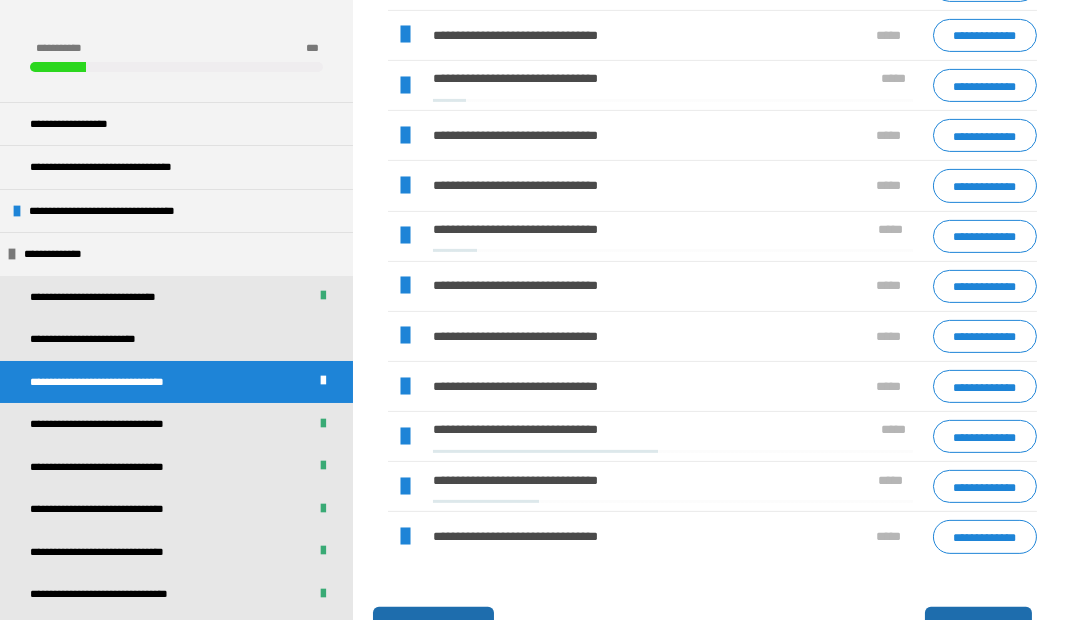 drag, startPoint x: 537, startPoint y: 496, endPoint x: 438, endPoint y: 493, distance: 99.04544 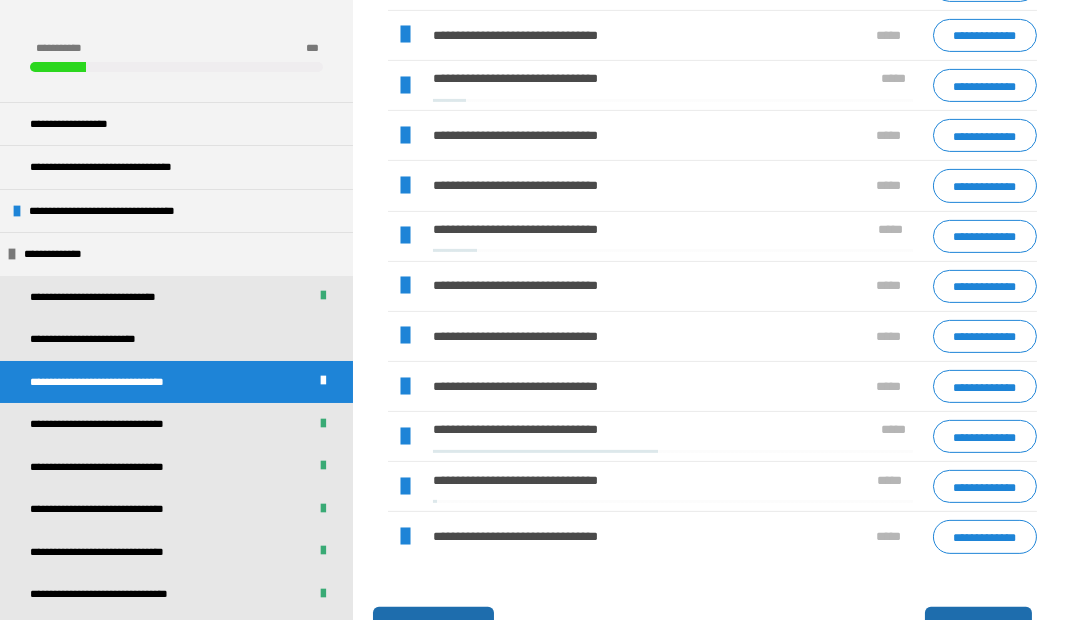 click at bounding box center [405, 487] 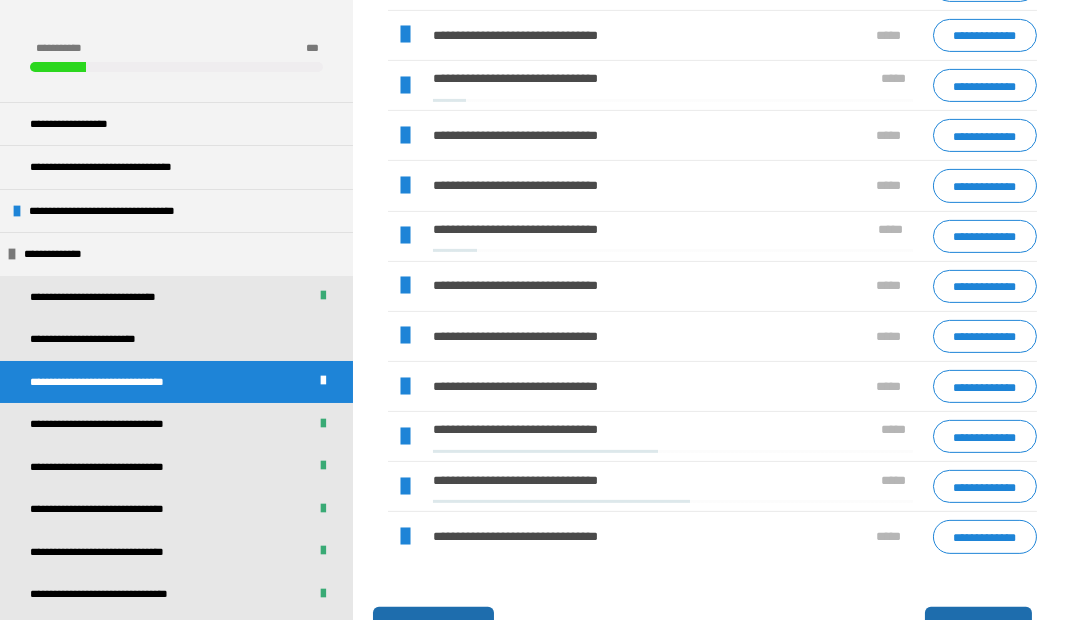 click at bounding box center [405, 487] 